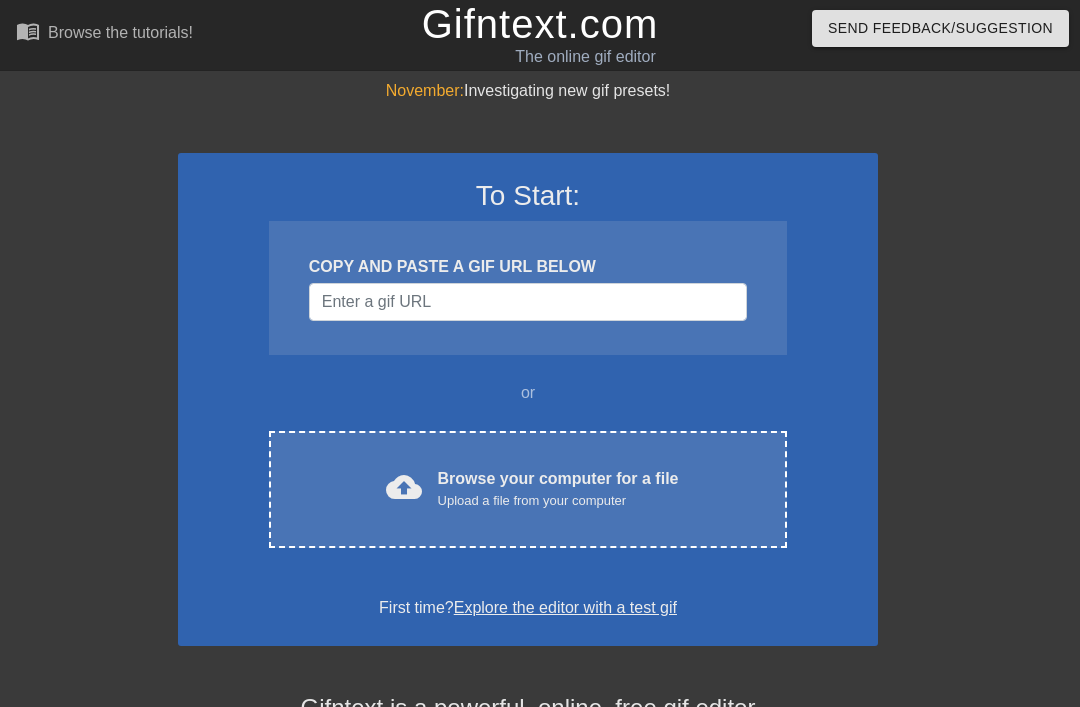 scroll, scrollTop: 0, scrollLeft: 0, axis: both 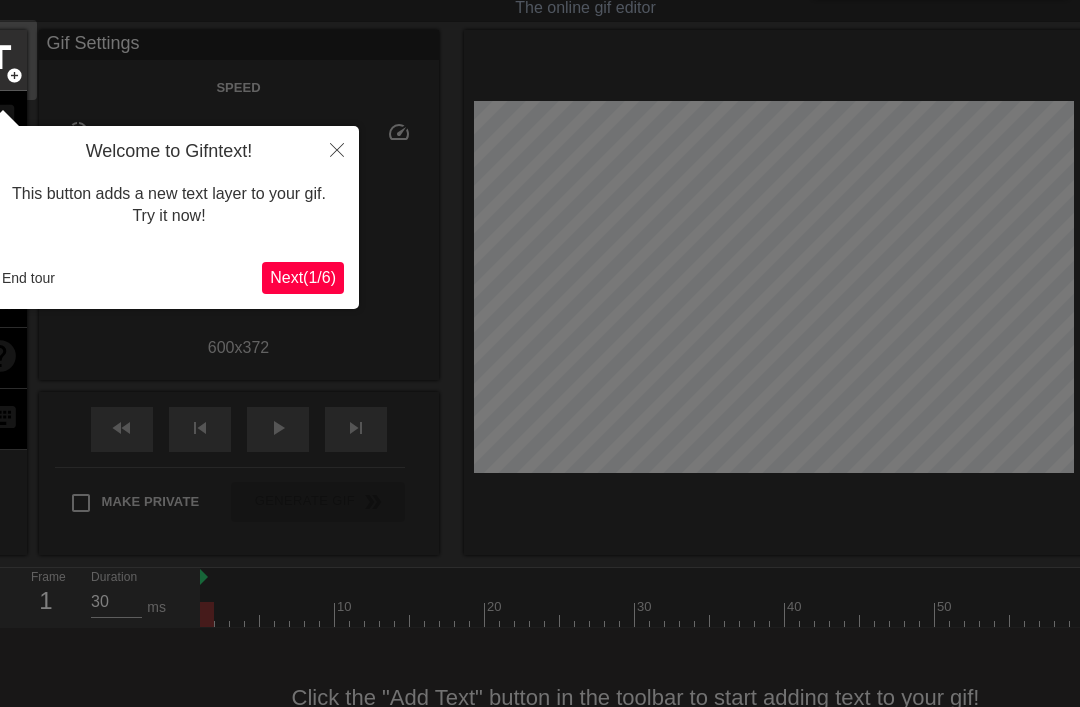 click on "Next  ( 1 / 6 )" at bounding box center [303, 277] 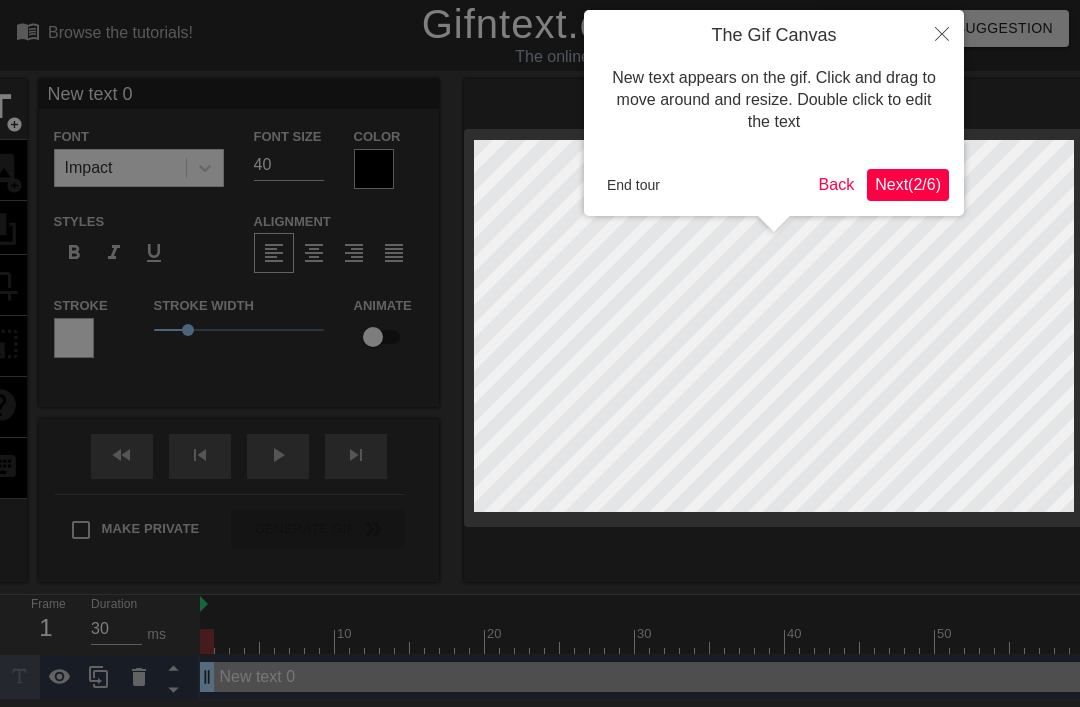 click at bounding box center (942, 33) 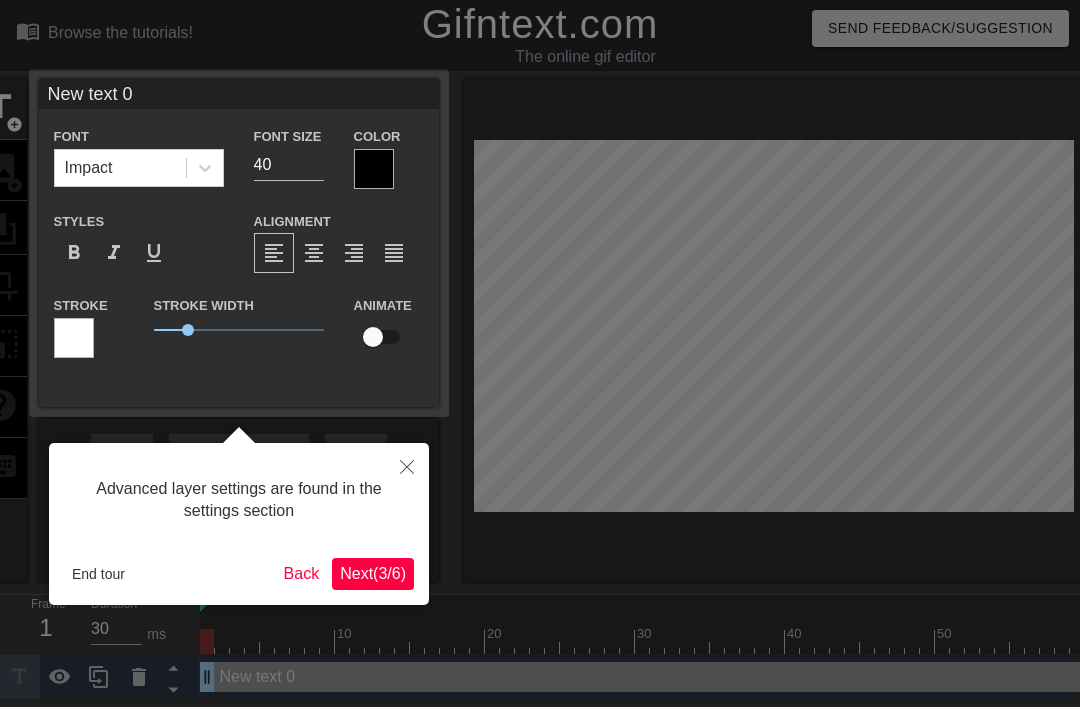 click on "Back" at bounding box center [302, 574] 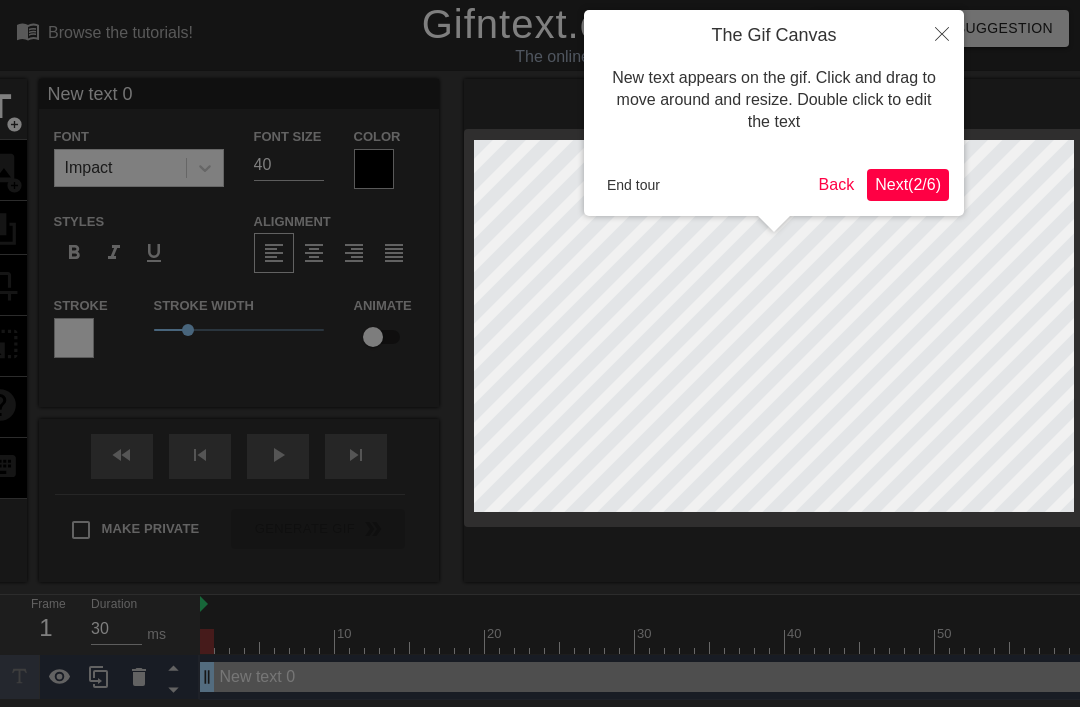 click on "Back" at bounding box center (837, 185) 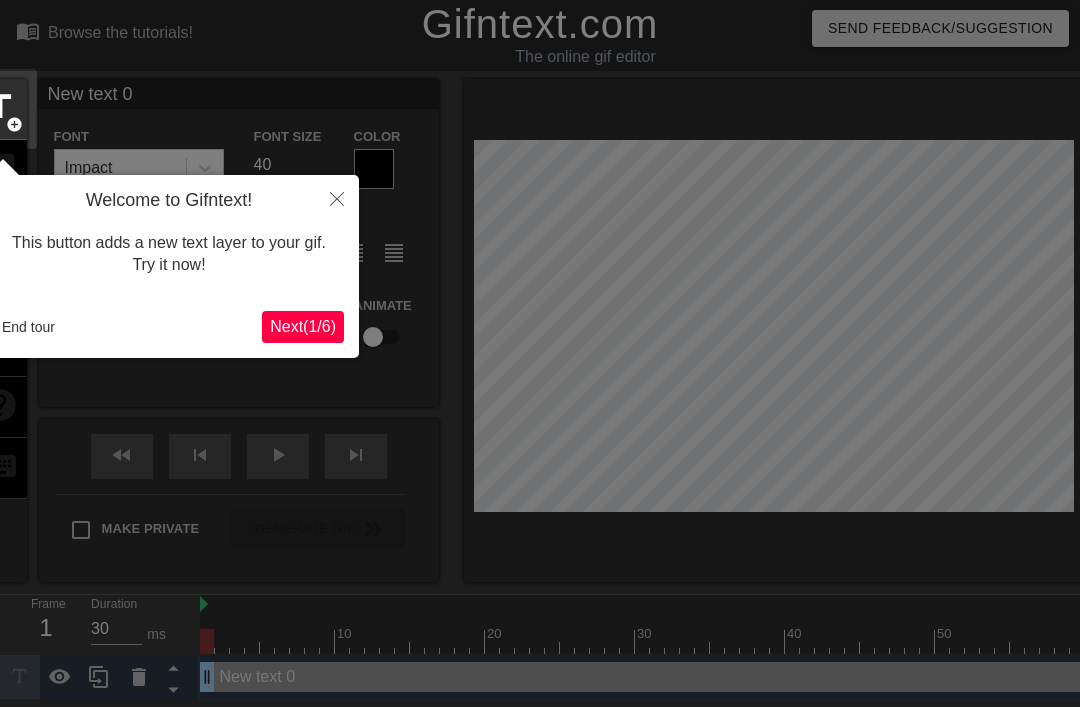 click on "Next  ( 1 / 6 )" at bounding box center (303, 326) 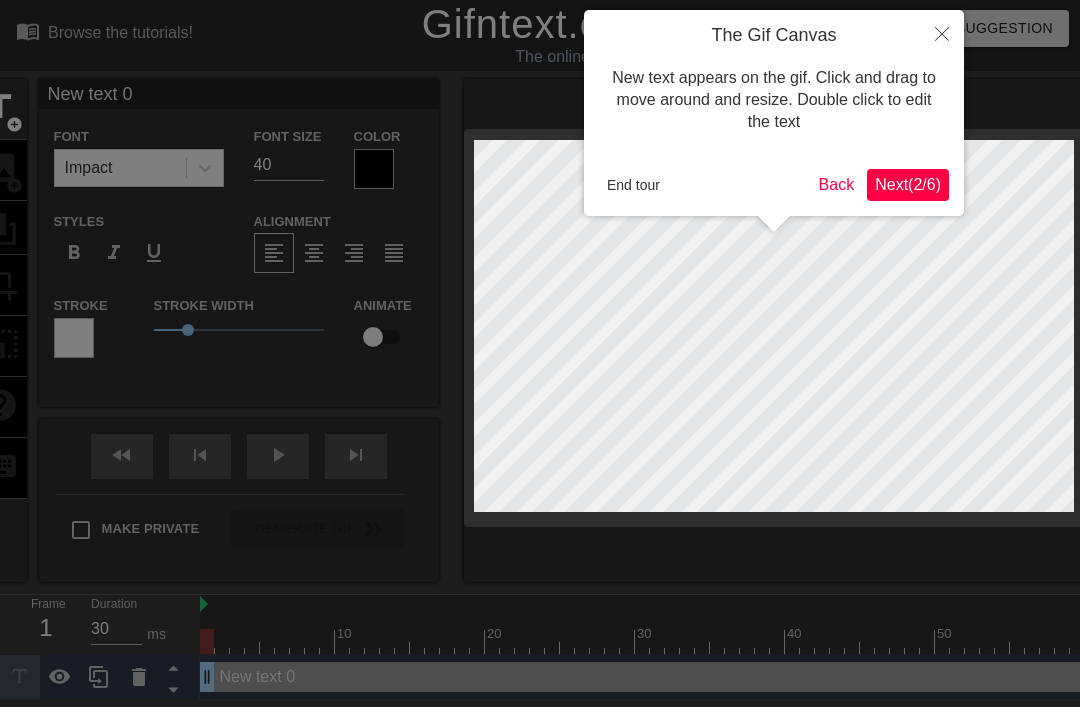 click on "Next  ( 2 / 6 )" at bounding box center [908, 184] 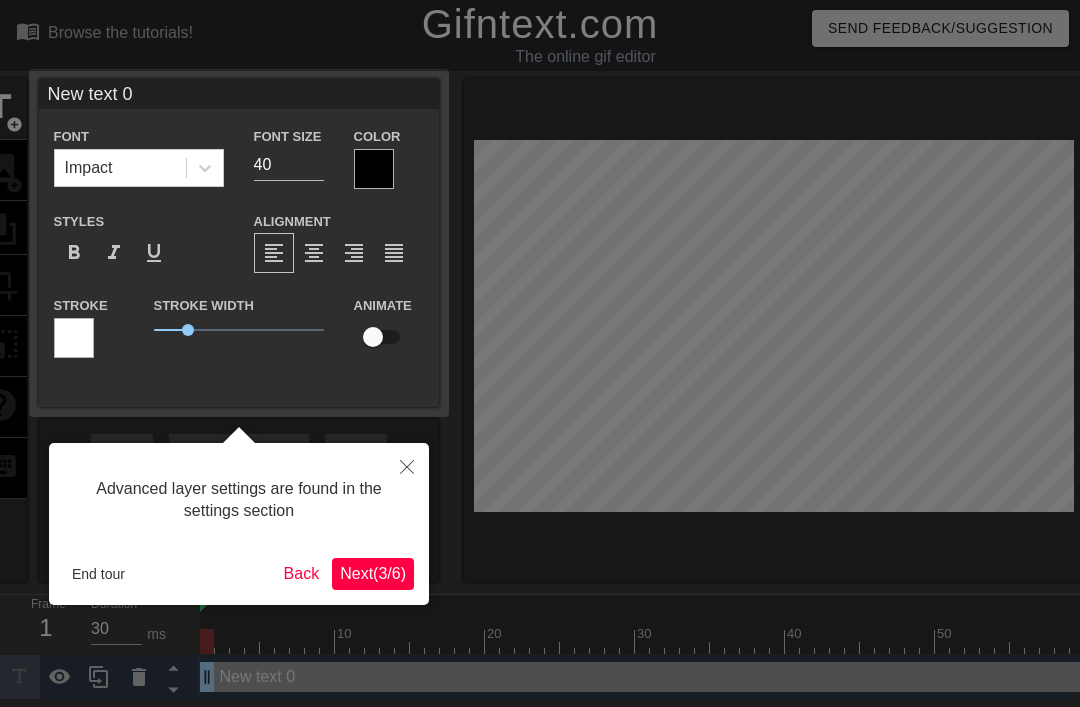click on "Next  ( 3 / 6 )" at bounding box center [373, 573] 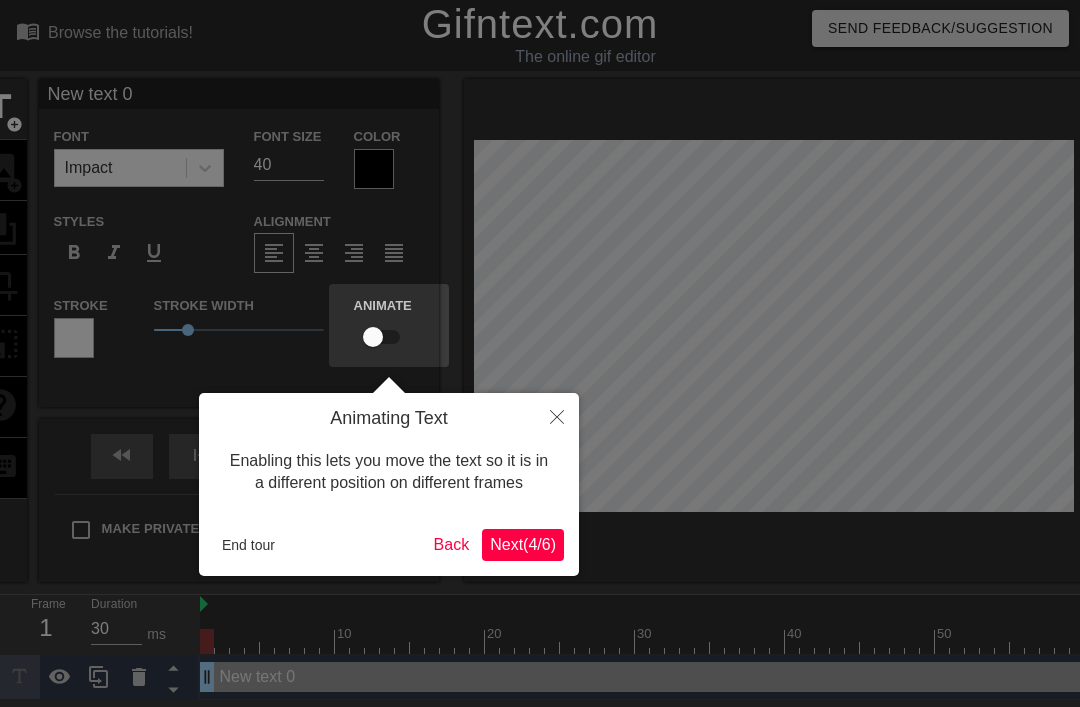 click on "Next  ( 4 / 6 )" at bounding box center (523, 545) 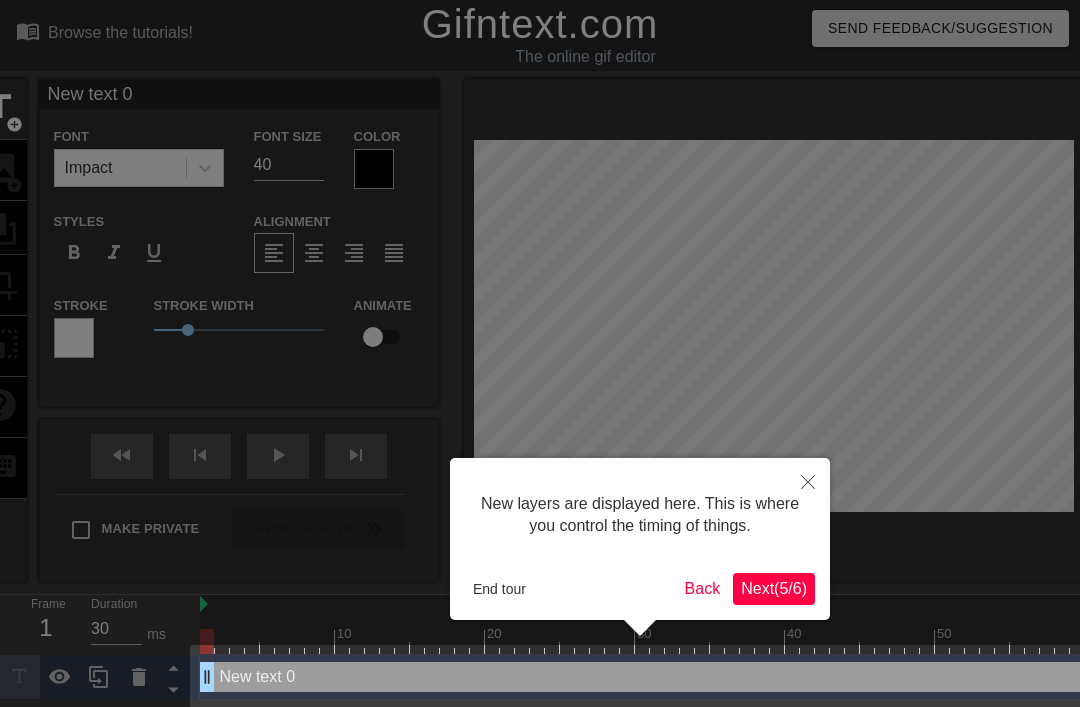click at bounding box center [540, 359] 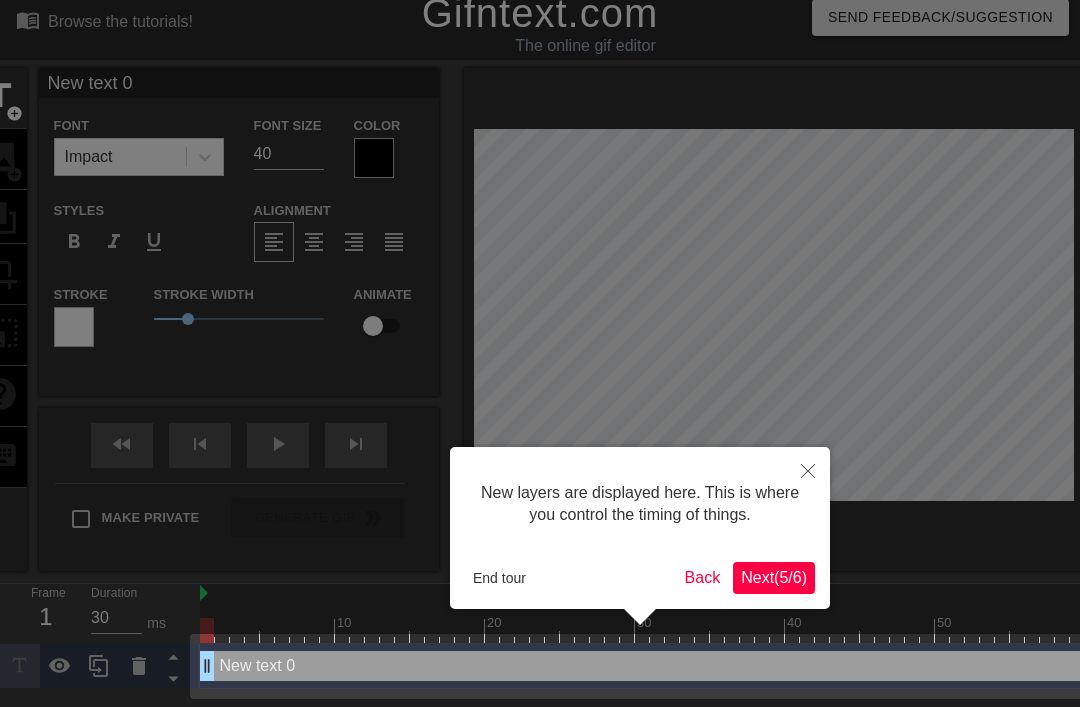 click on "Next  ( 5 / 6 )" at bounding box center (774, 577) 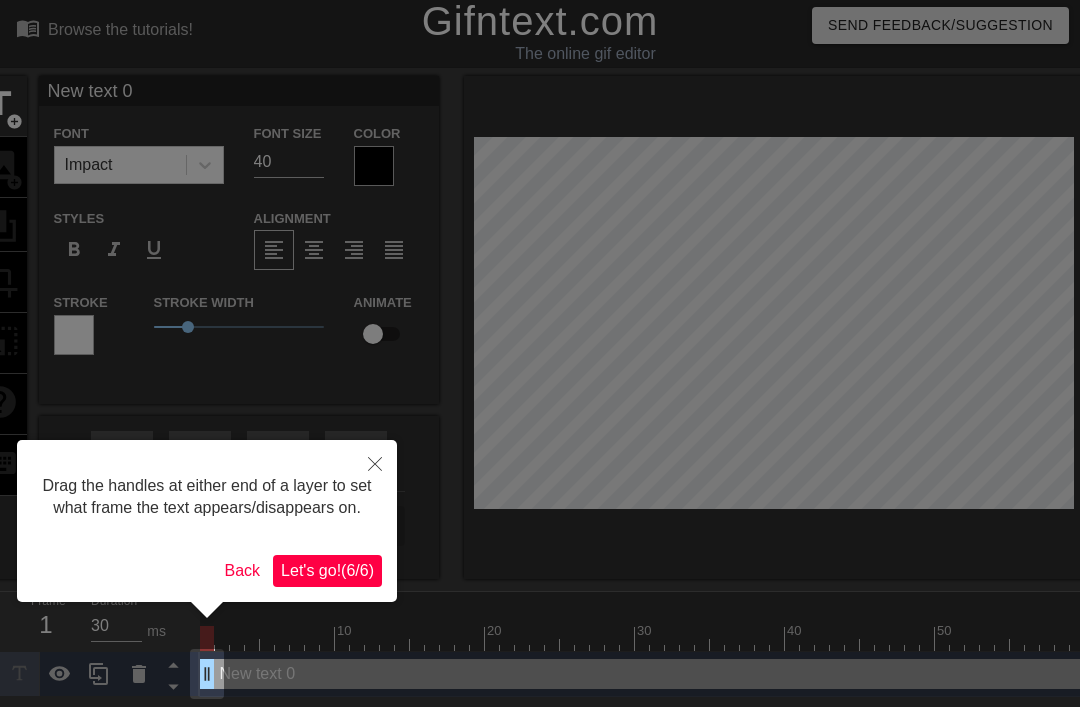 scroll, scrollTop: 3, scrollLeft: 0, axis: vertical 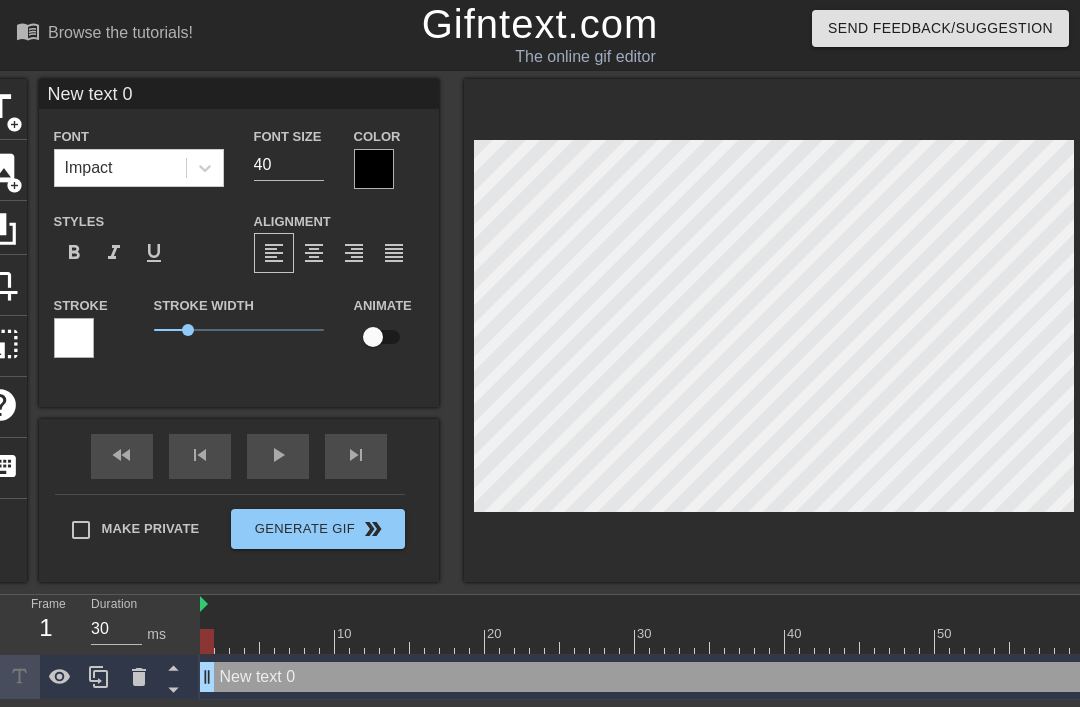 type on "New ext 0" 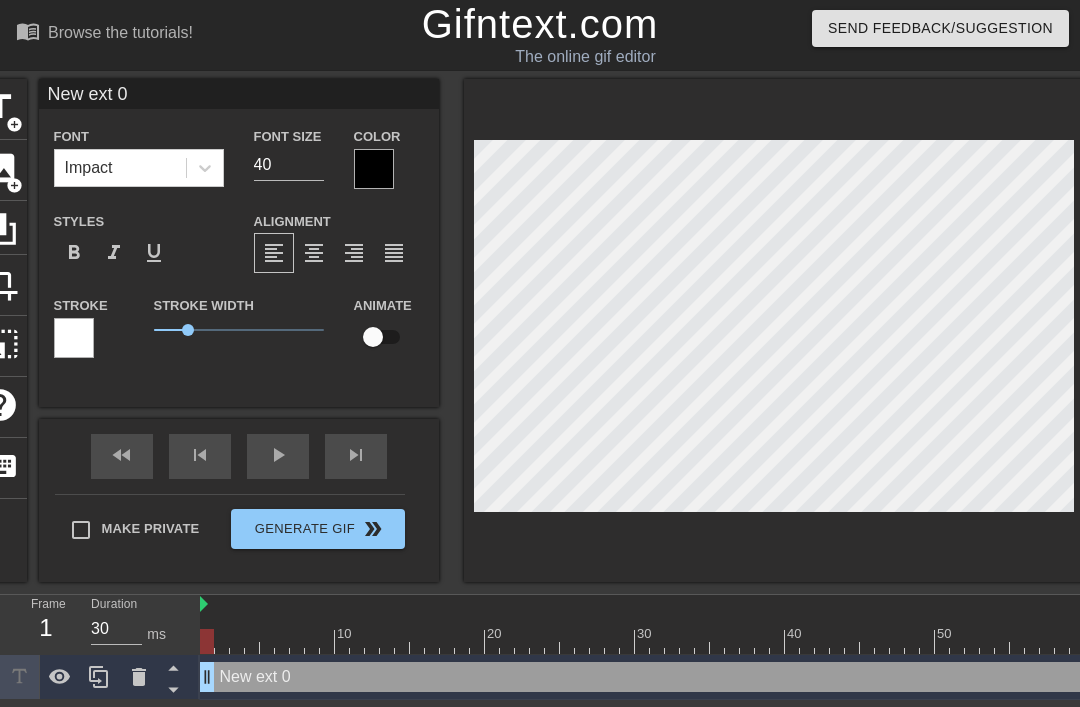 type on "Newext 0" 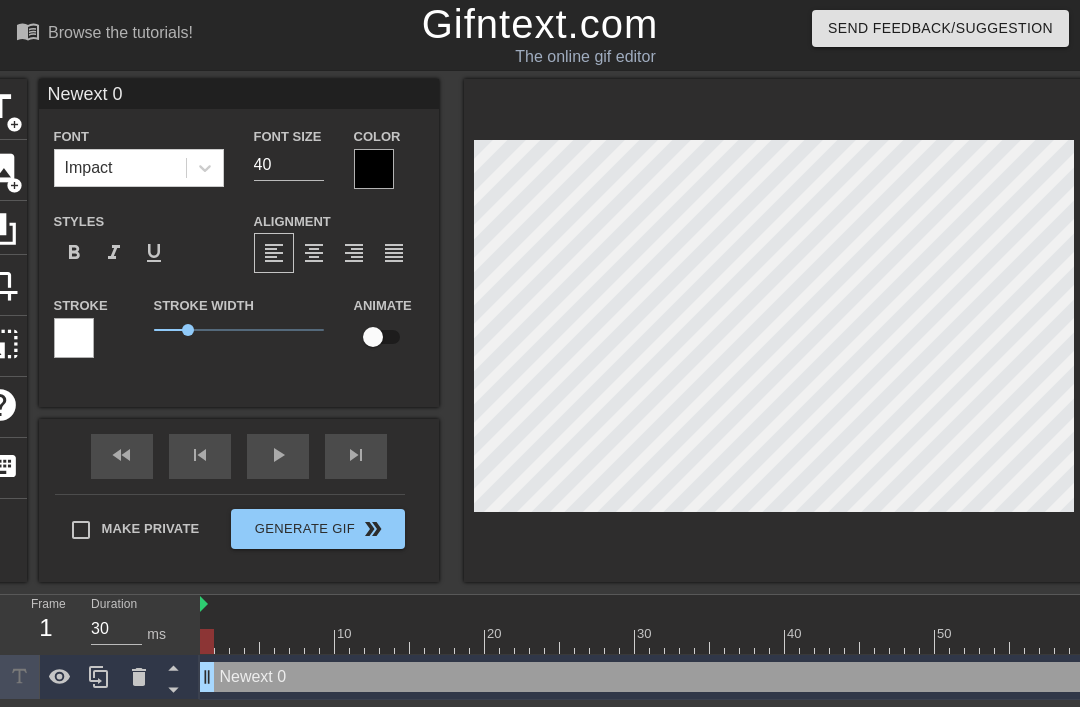 scroll, scrollTop: 0, scrollLeft: 4, axis: horizontal 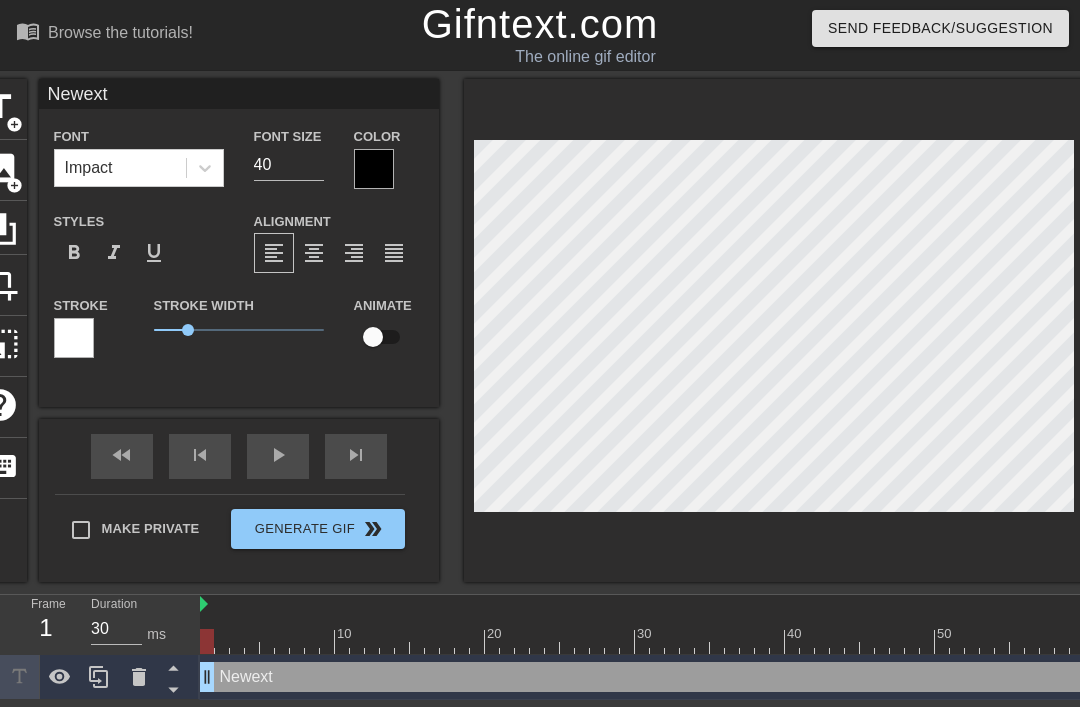type on "Newext" 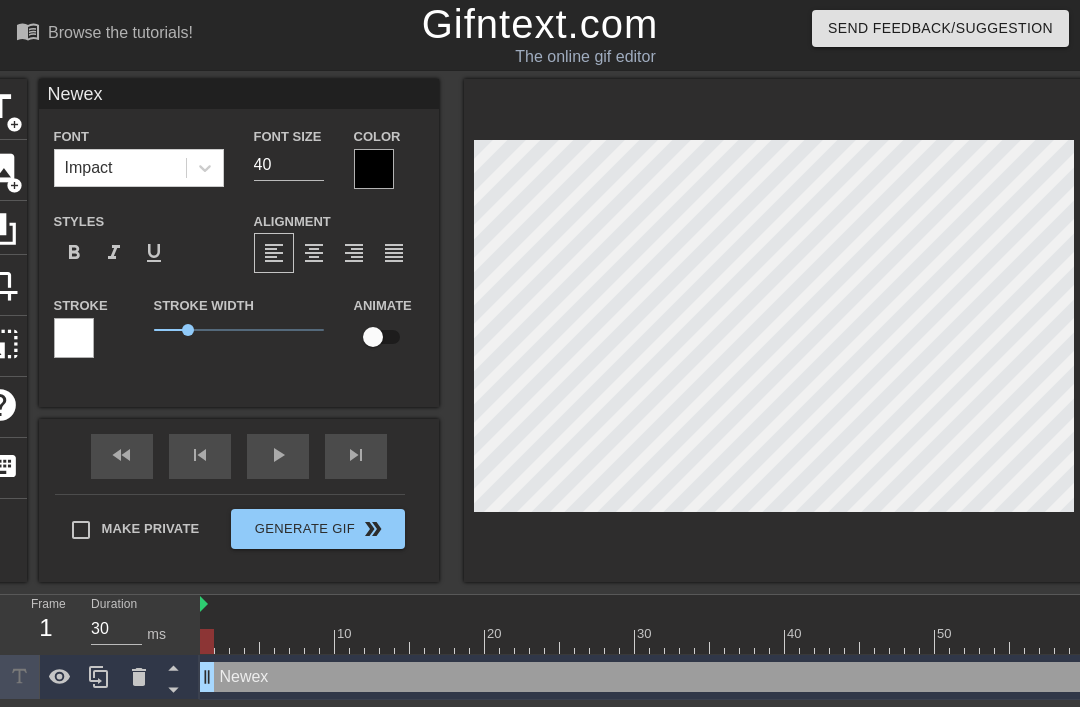 type on "Newe" 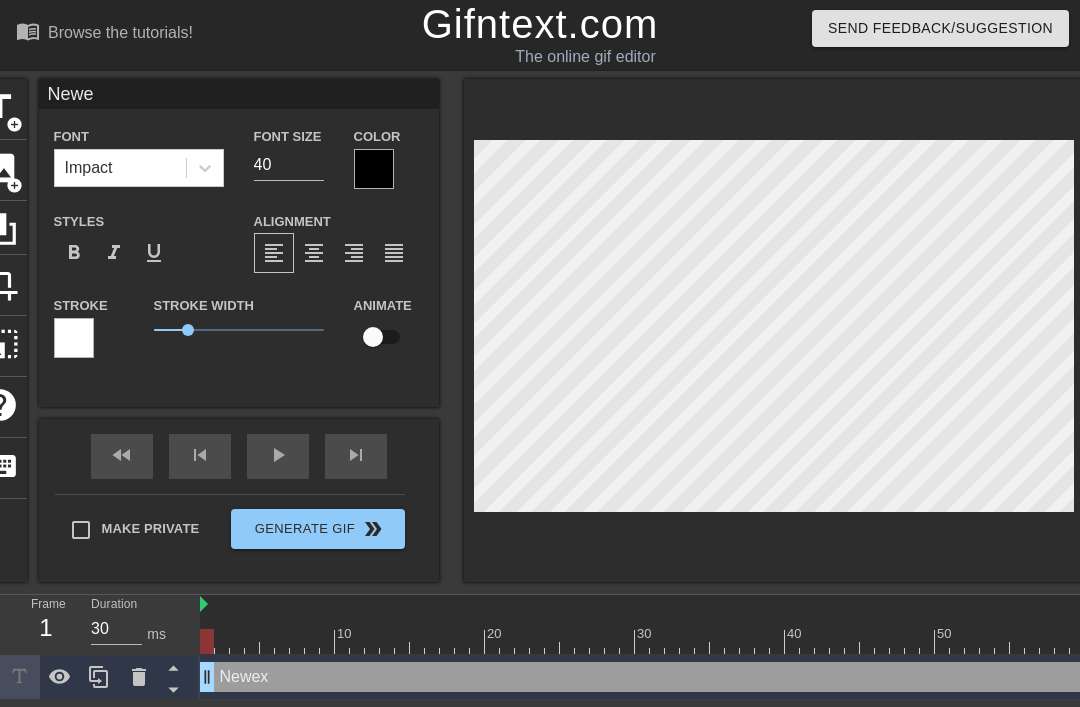 type on "New" 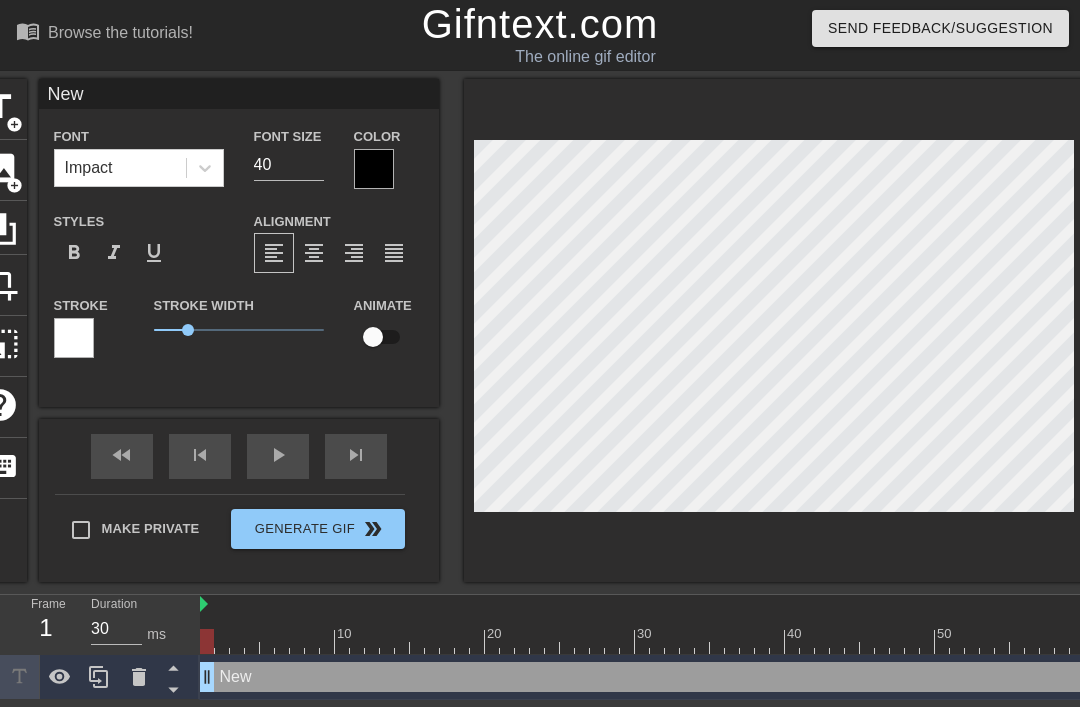 type on "Ne" 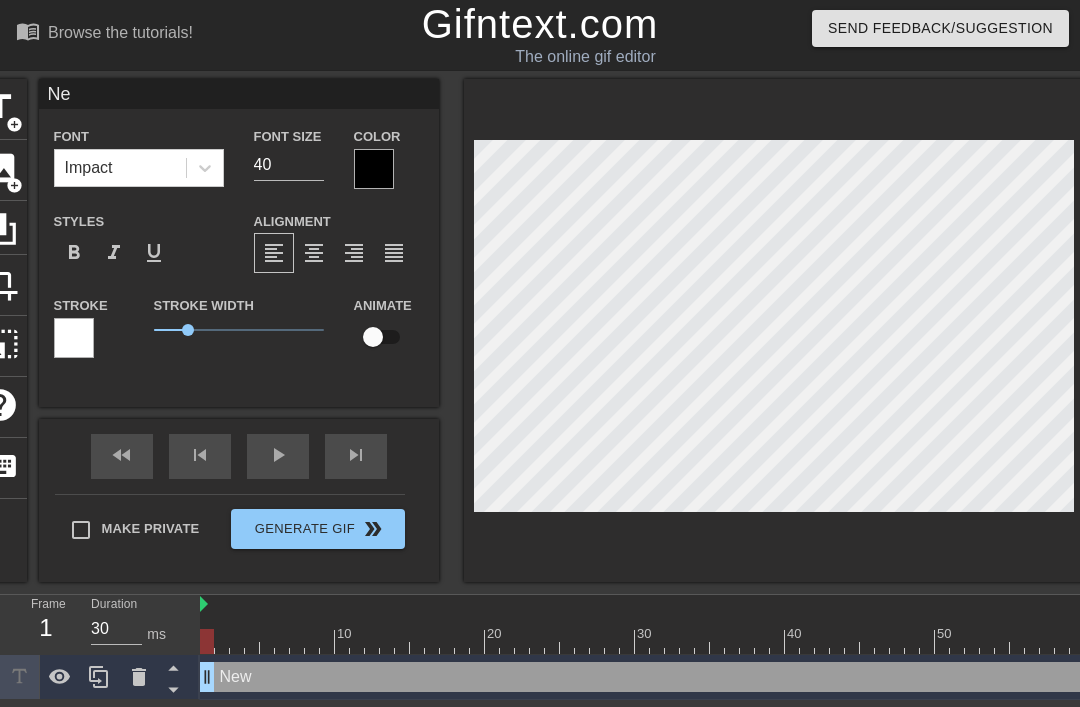 scroll, scrollTop: 0, scrollLeft: 1, axis: horizontal 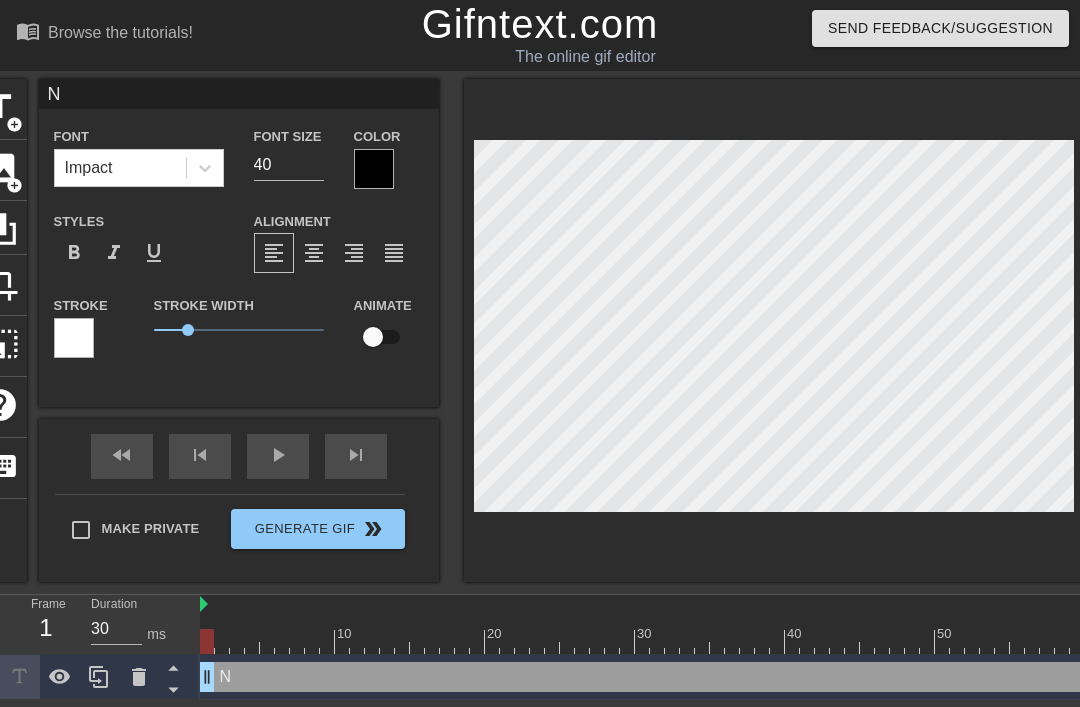 type 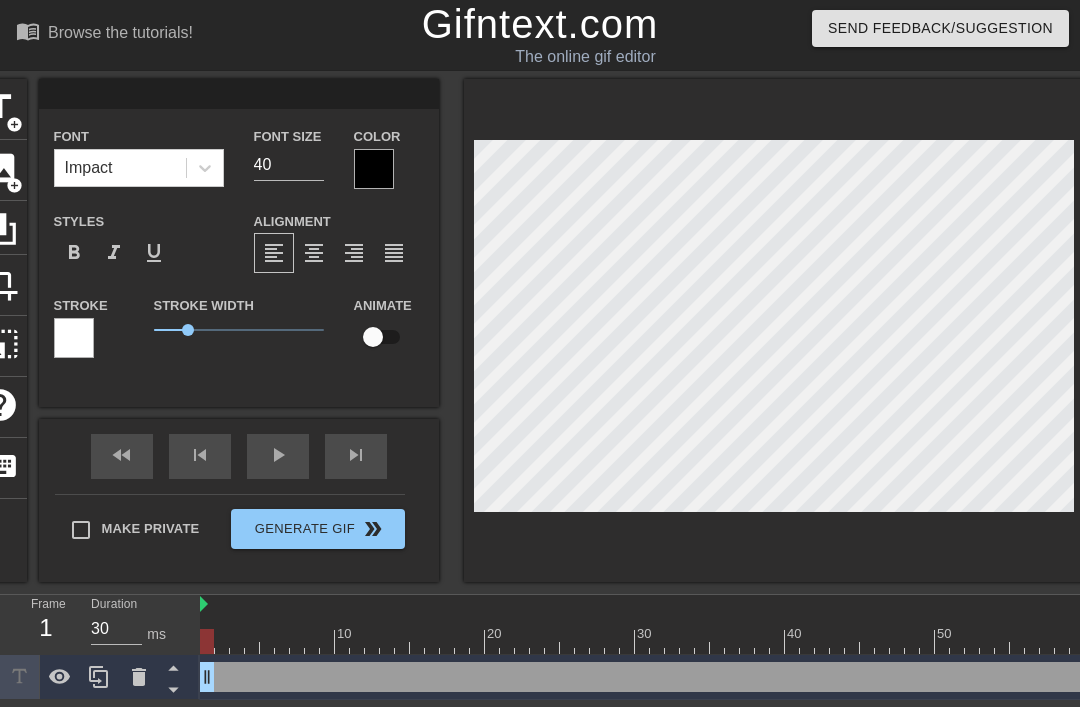type on "d" 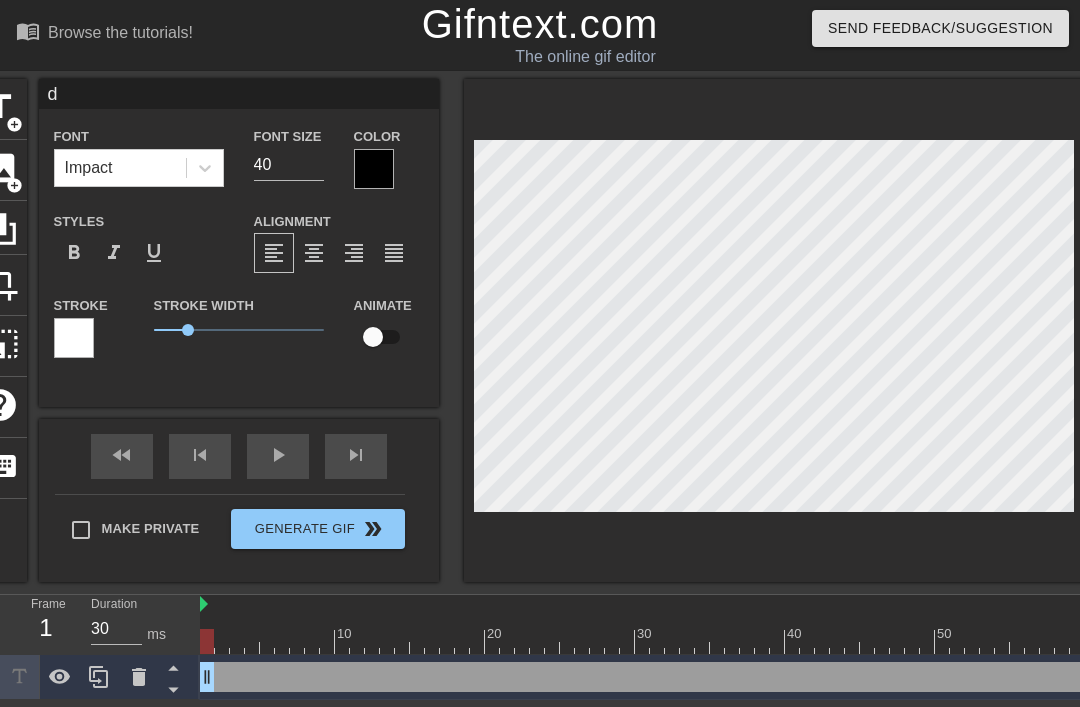 type on "do" 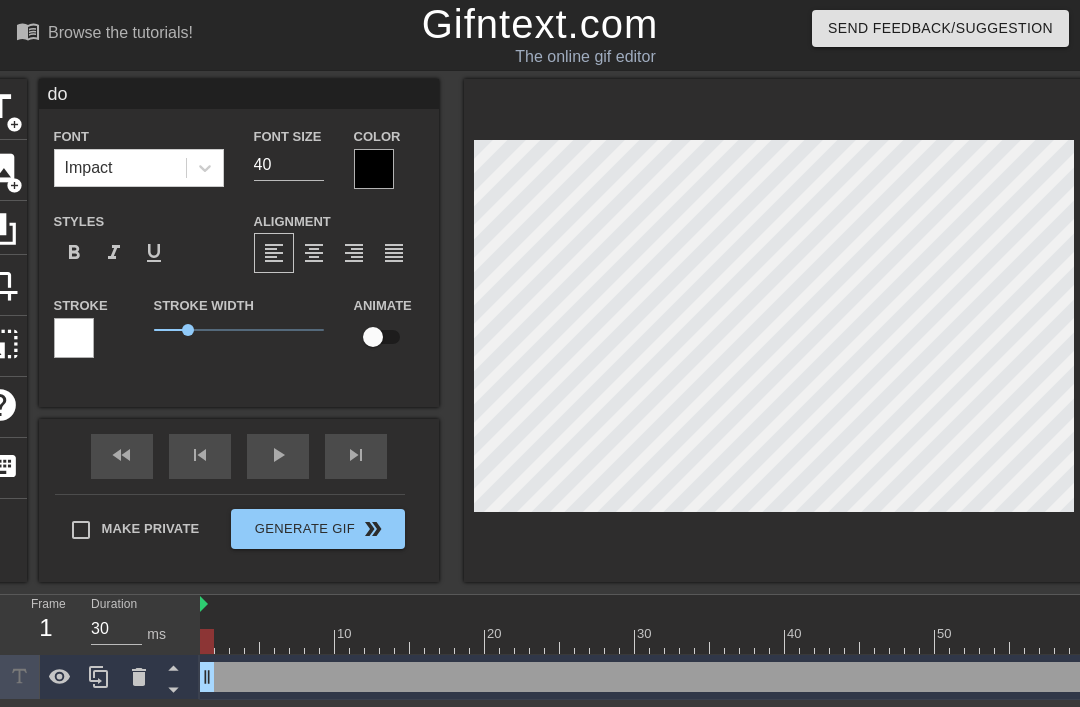 type on "doo" 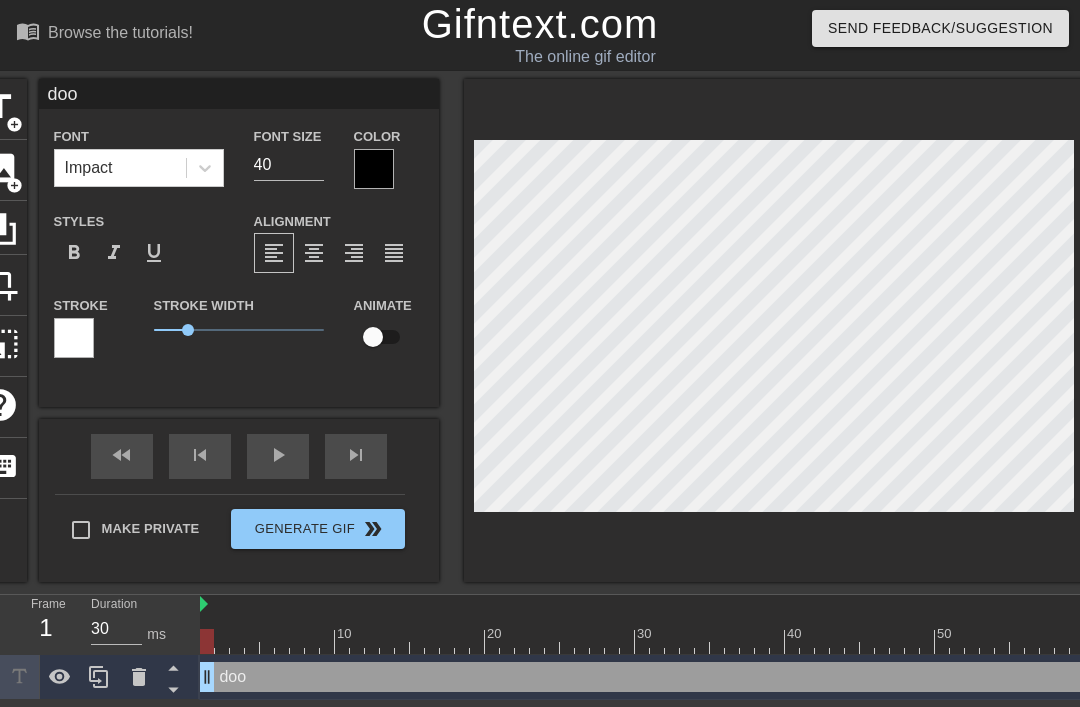 type on "doom" 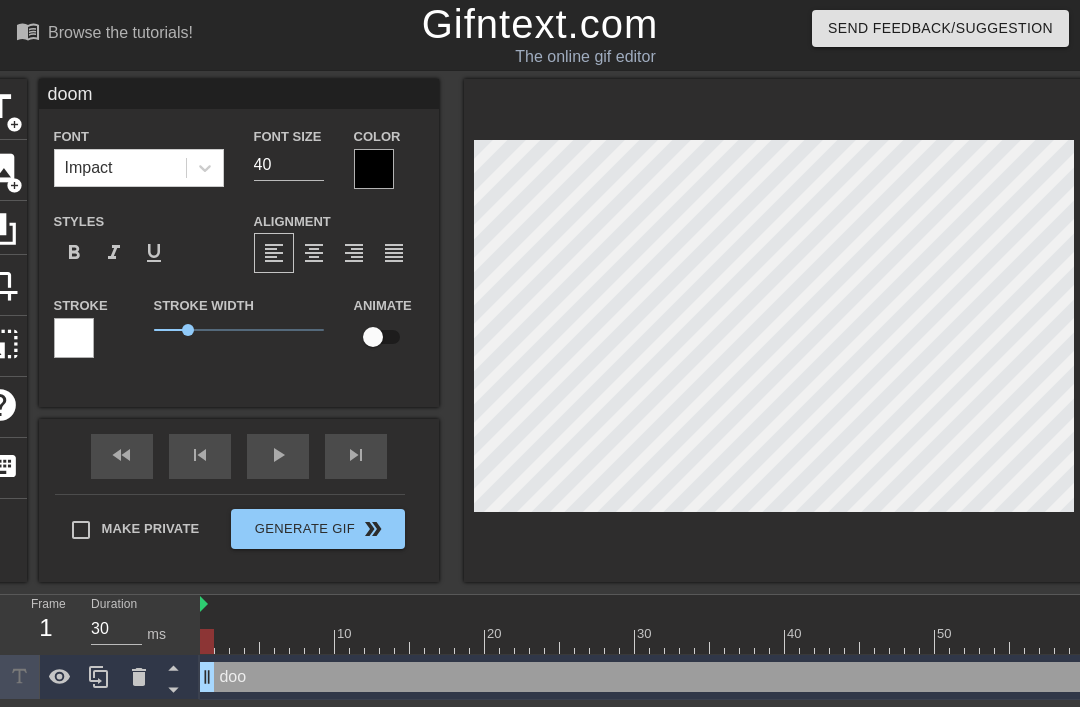 type on "doome" 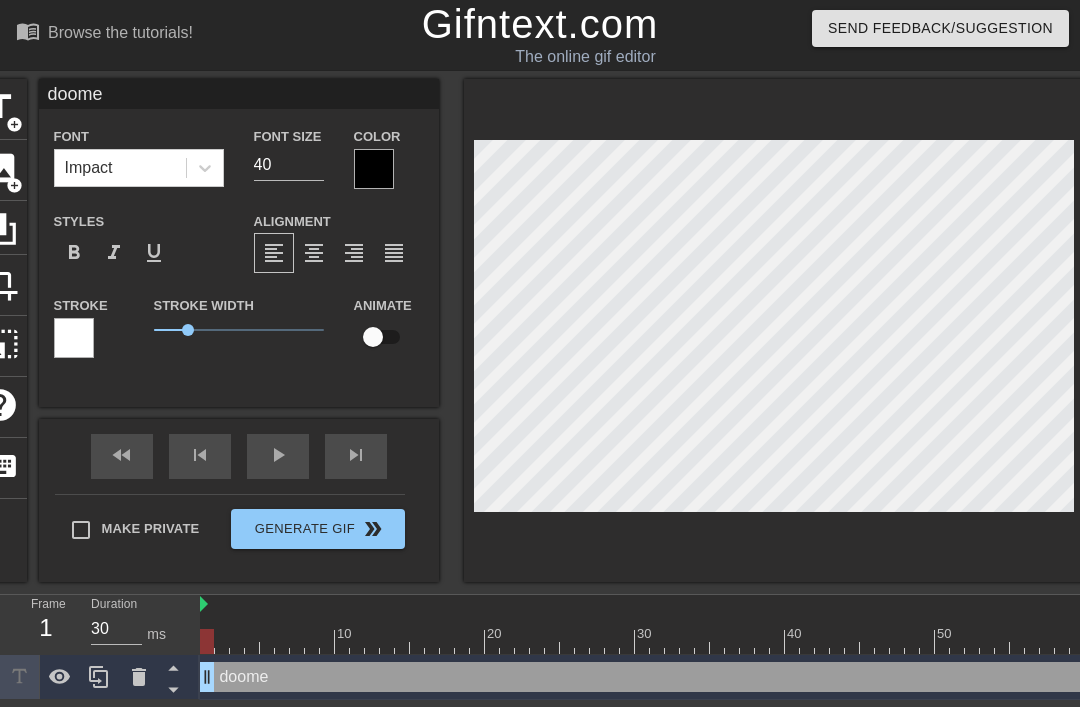 type on "doomed" 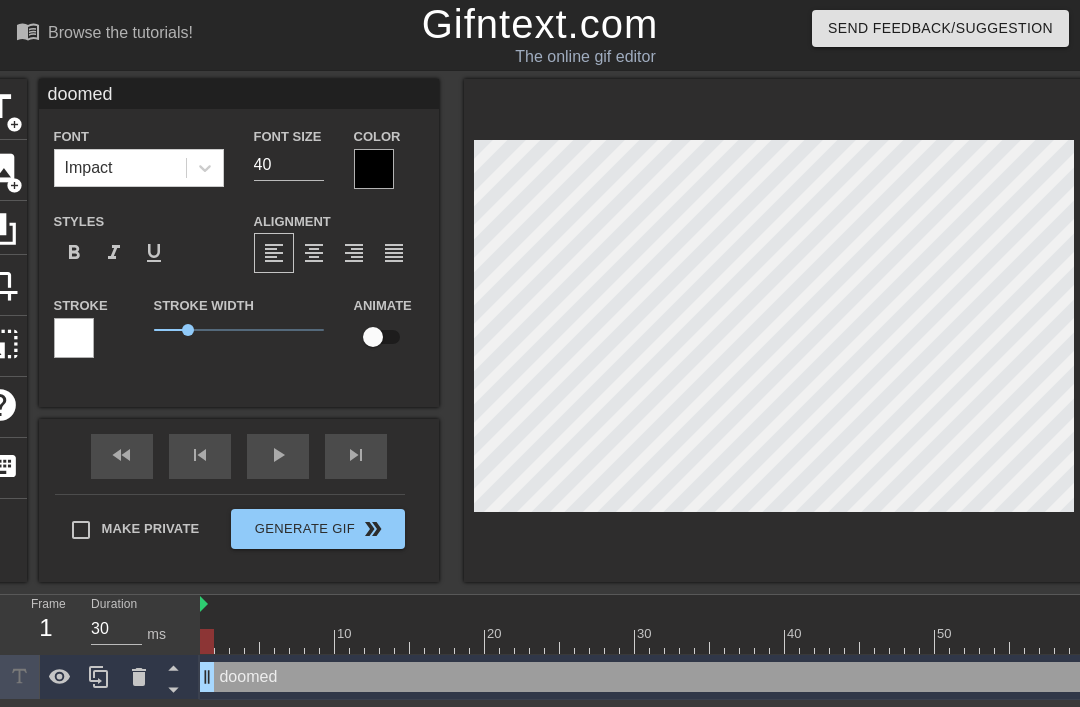 type on "doomed" 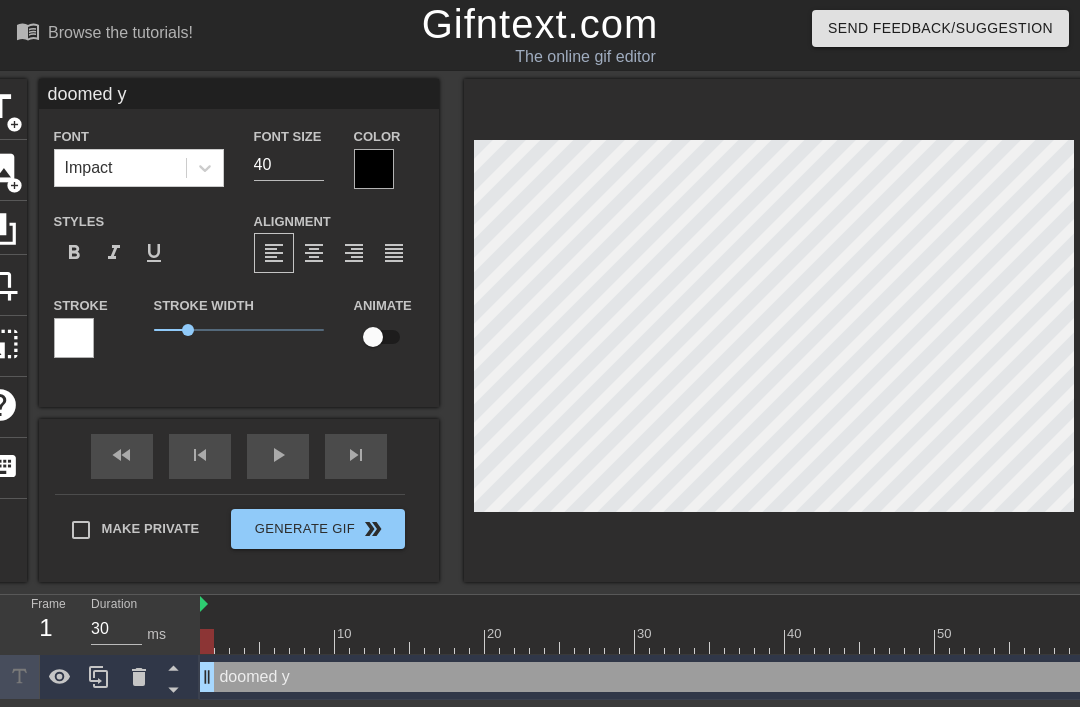 type on "doomed ya" 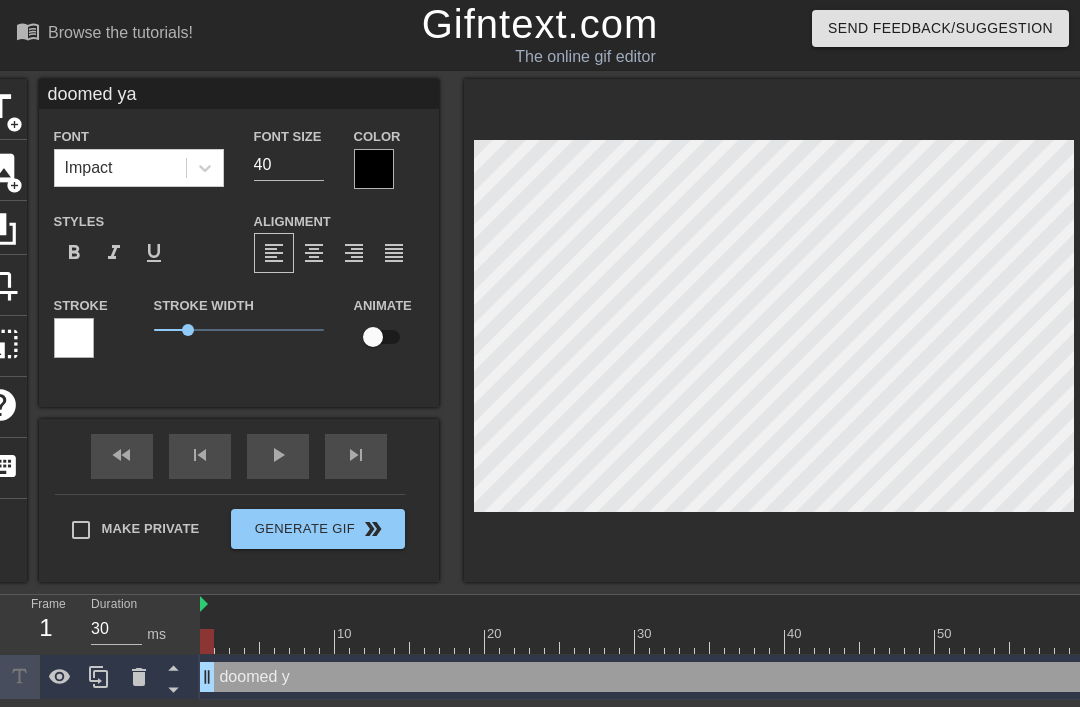 scroll, scrollTop: 0, scrollLeft: 5, axis: horizontal 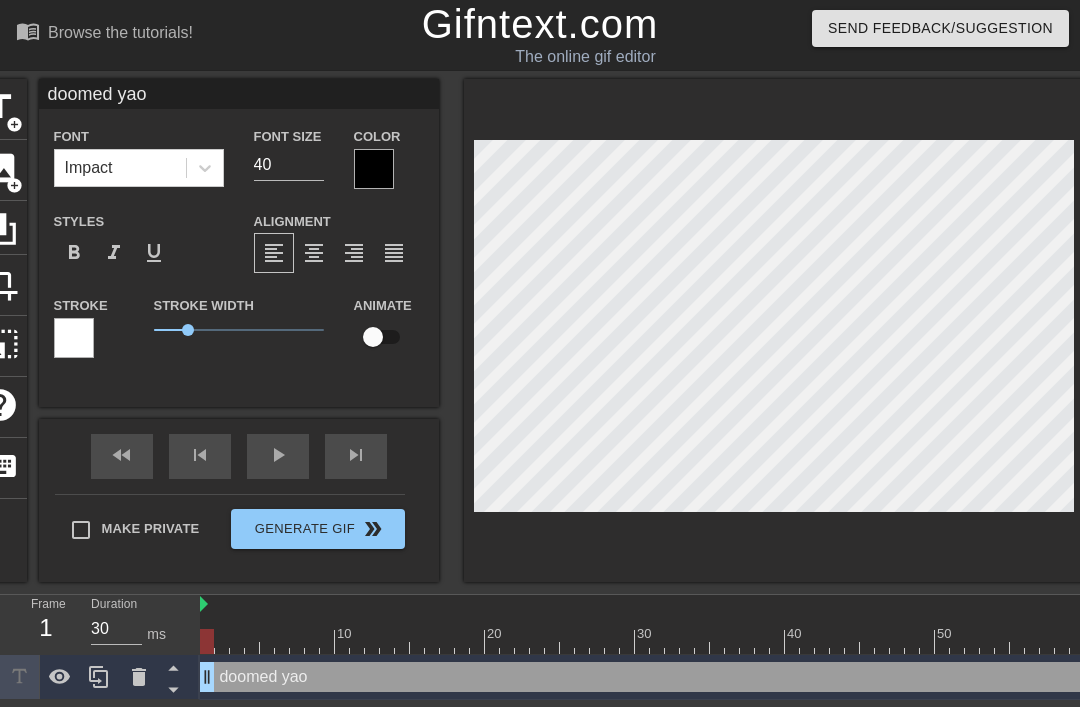 type on "doomed yaoi" 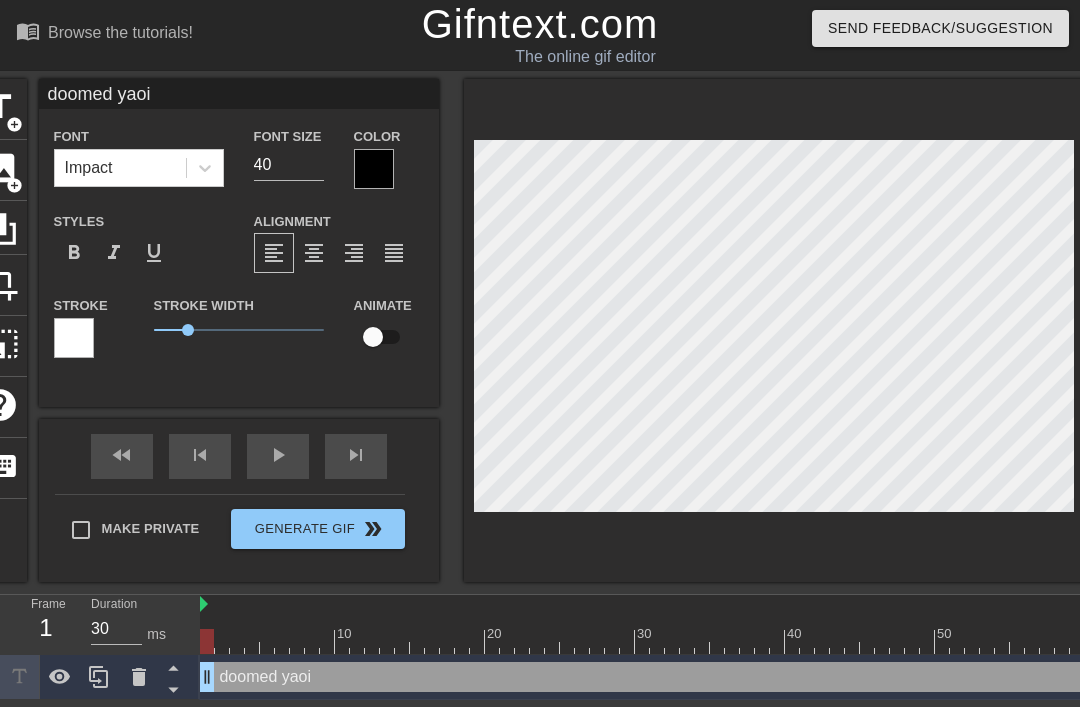 type on "doomed yaoi" 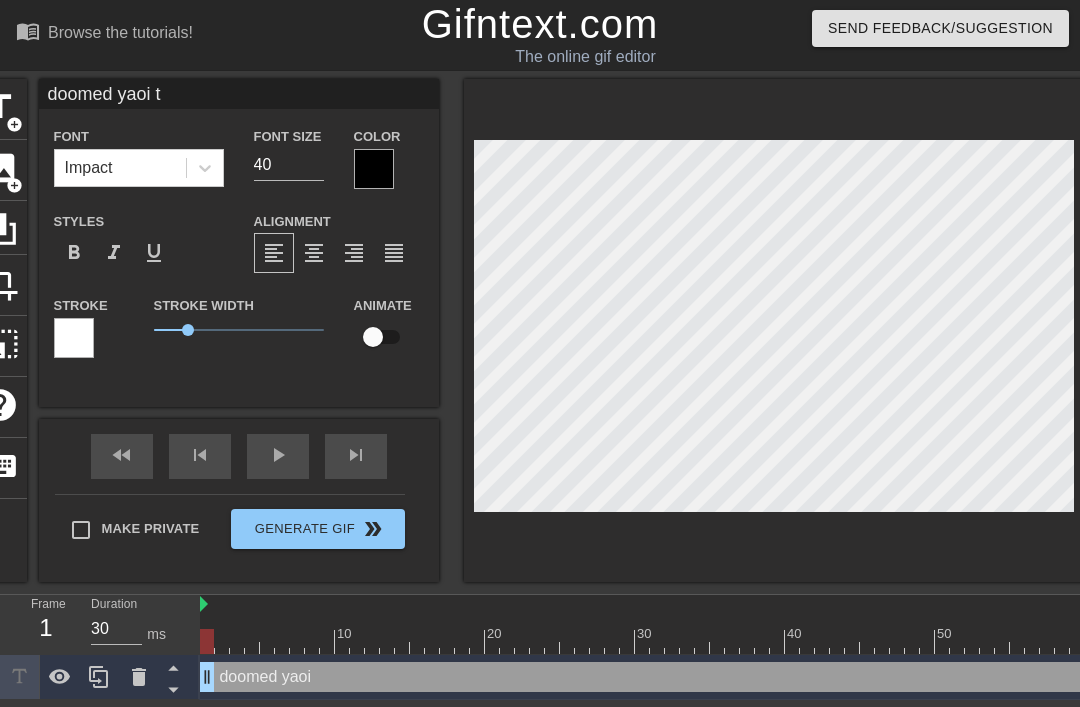 scroll, scrollTop: 0, scrollLeft: 6, axis: horizontal 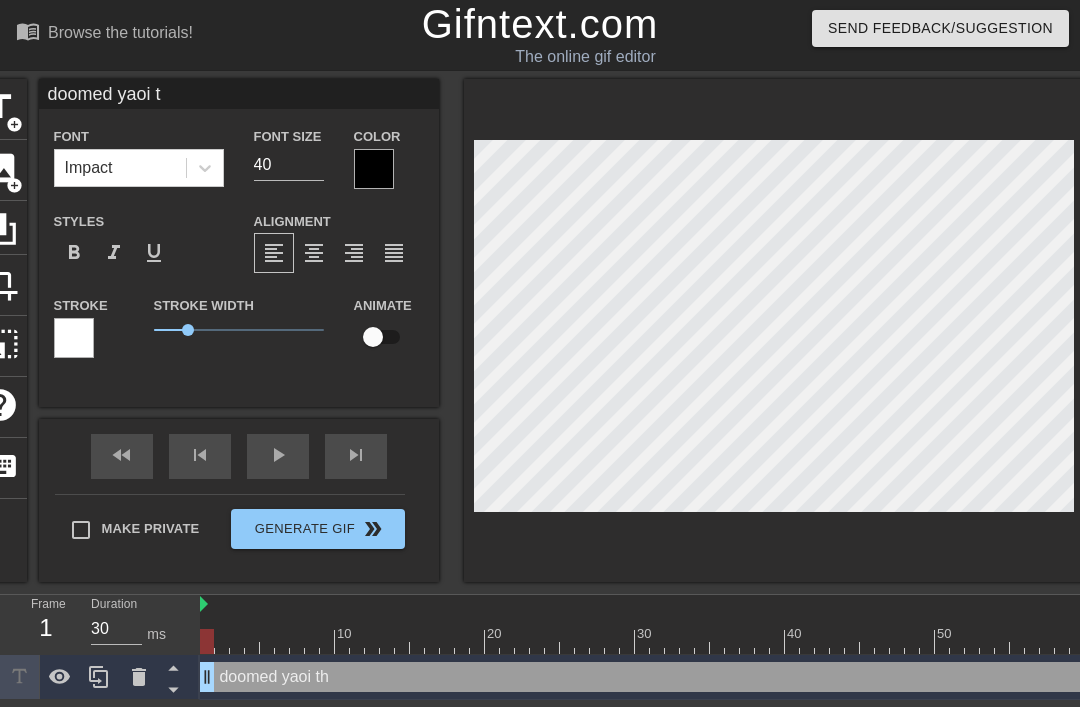 type on "doomed yaoi th" 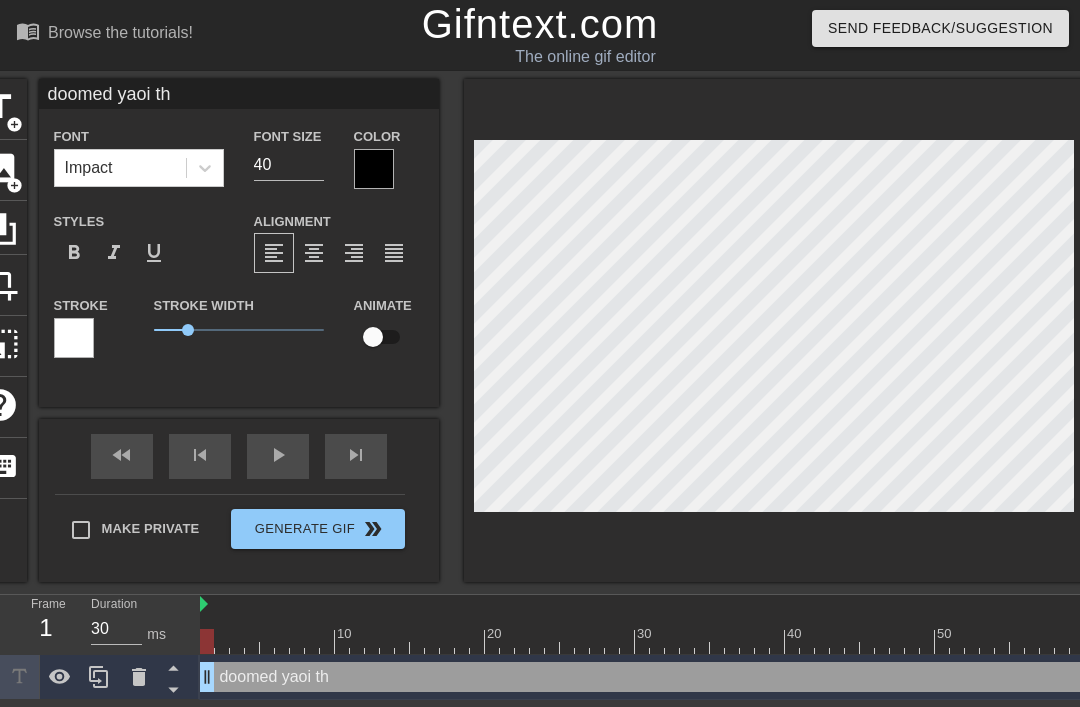 type on "doomed yaoi t" 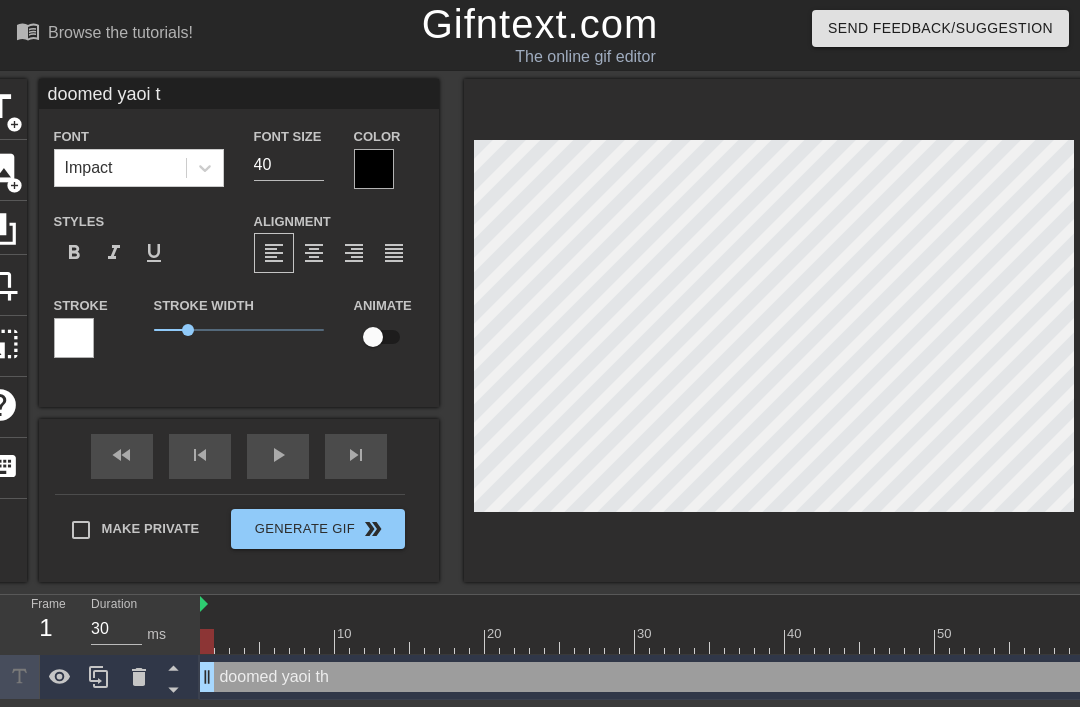 type on "doomed yaoi" 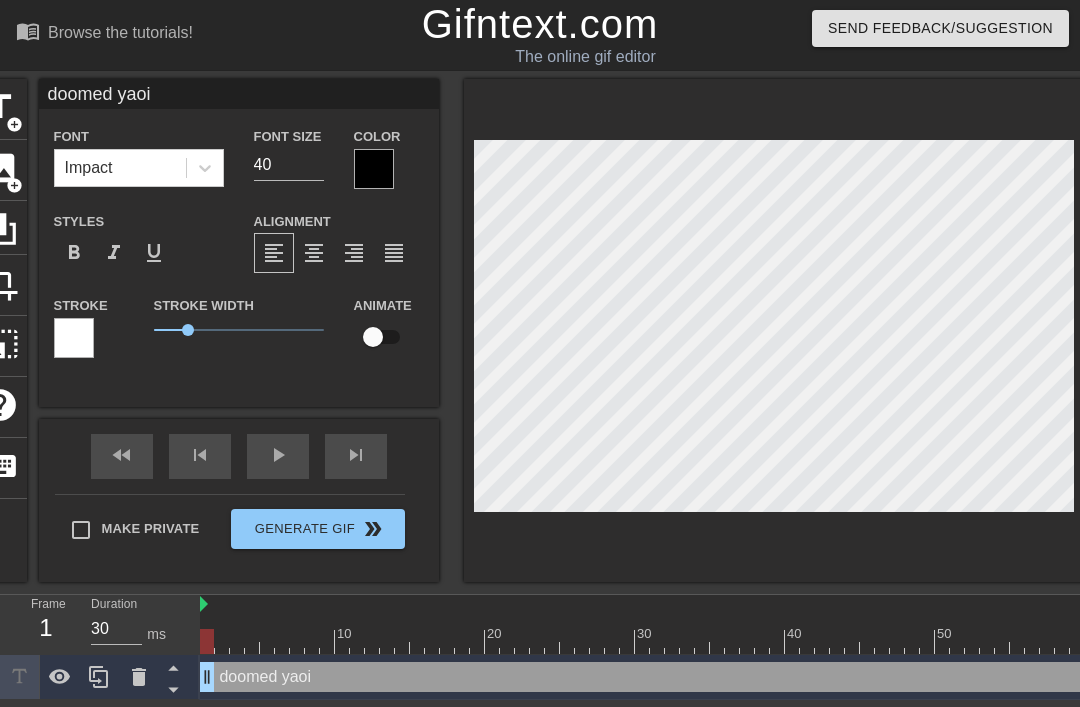 type on "doomed yaoi s" 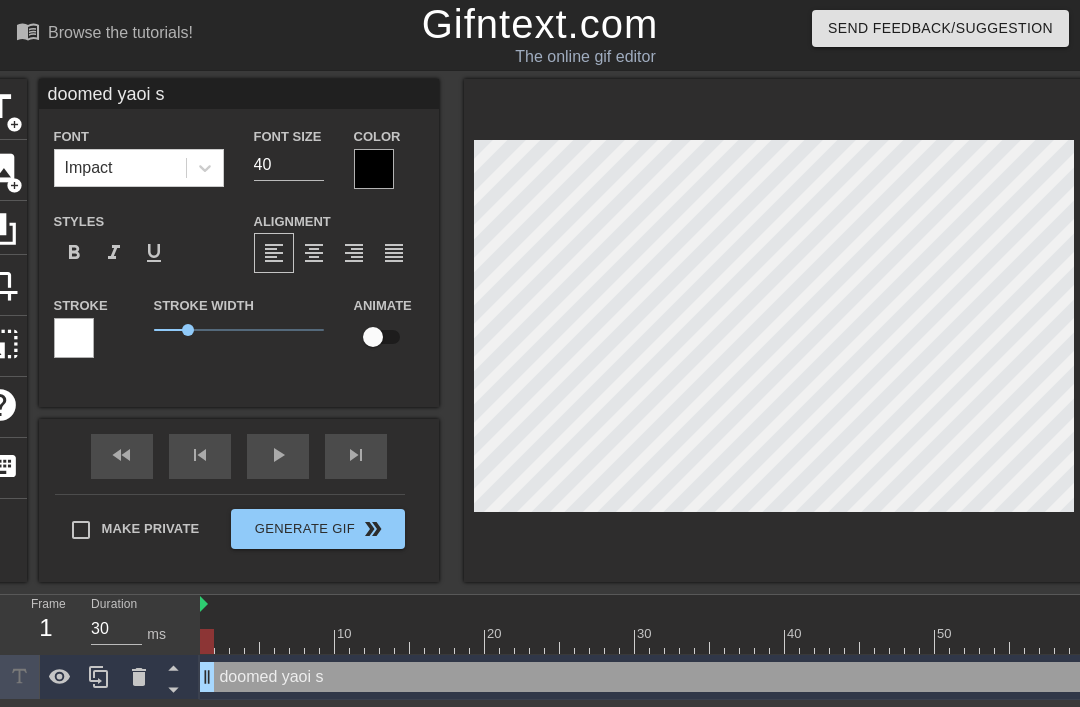type on "doomed yaoi sa" 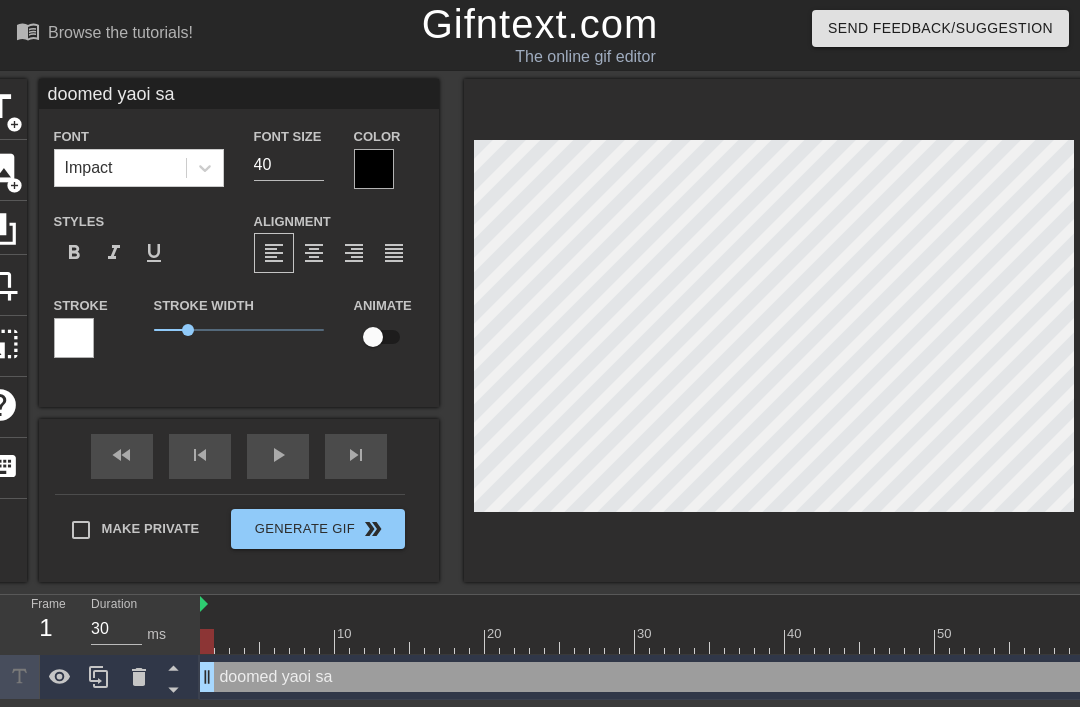 type on "doomed yaoi sat" 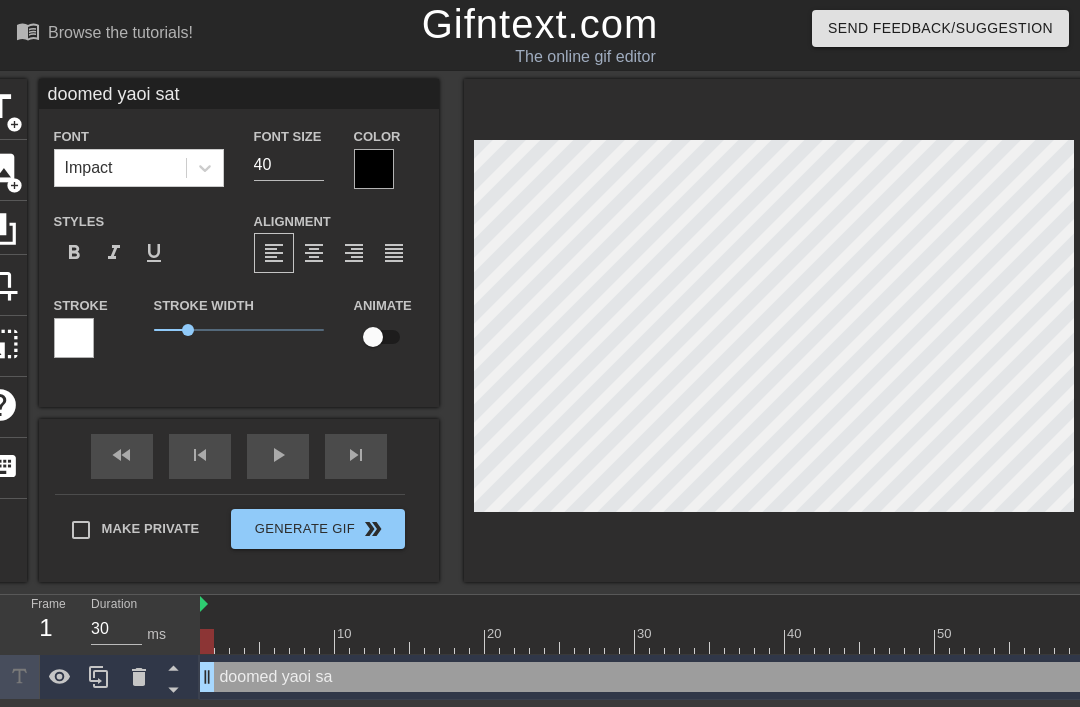 type on "doomed yaoi satu" 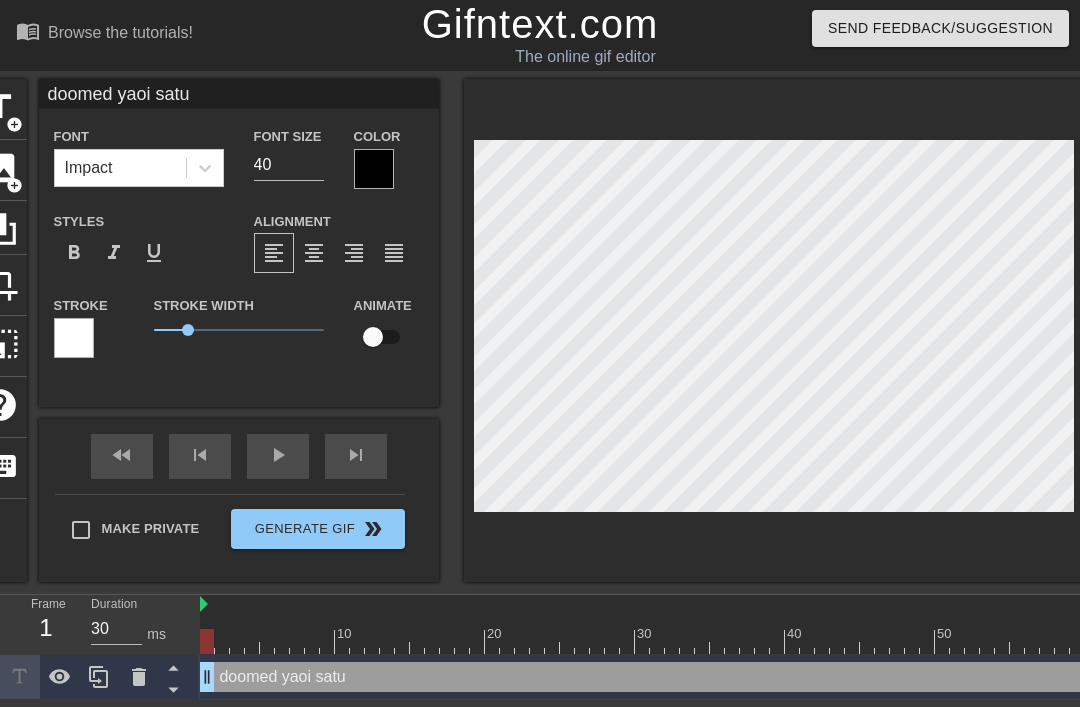 type on "doomed yaoi satur" 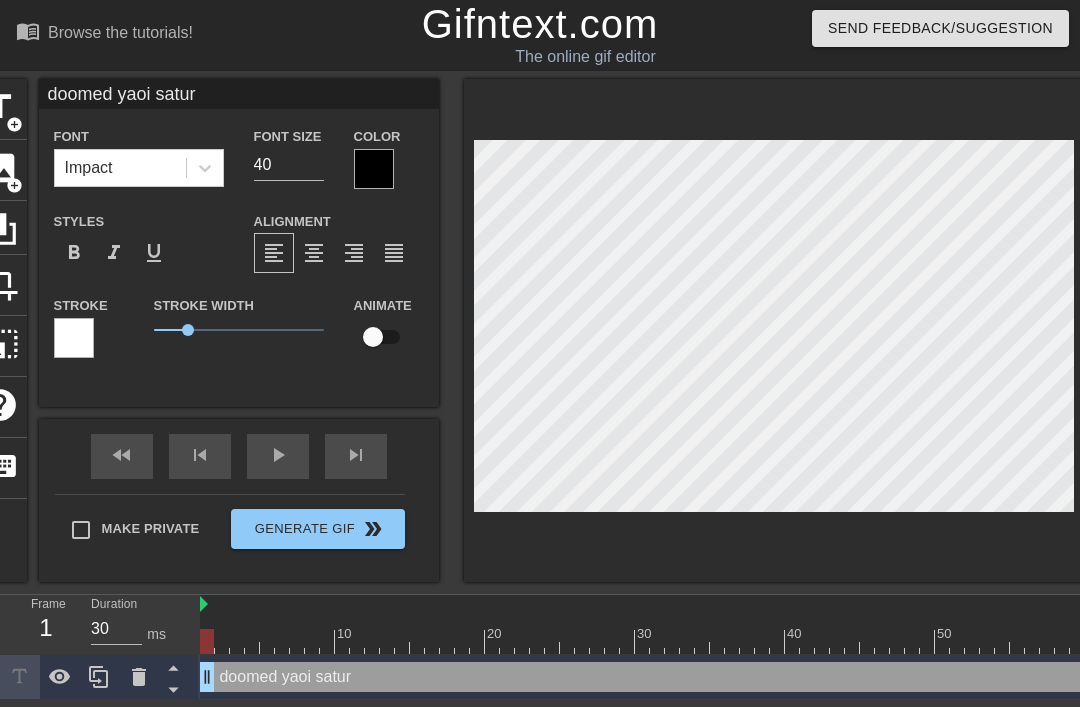 type on "doomed yaoi saturd" 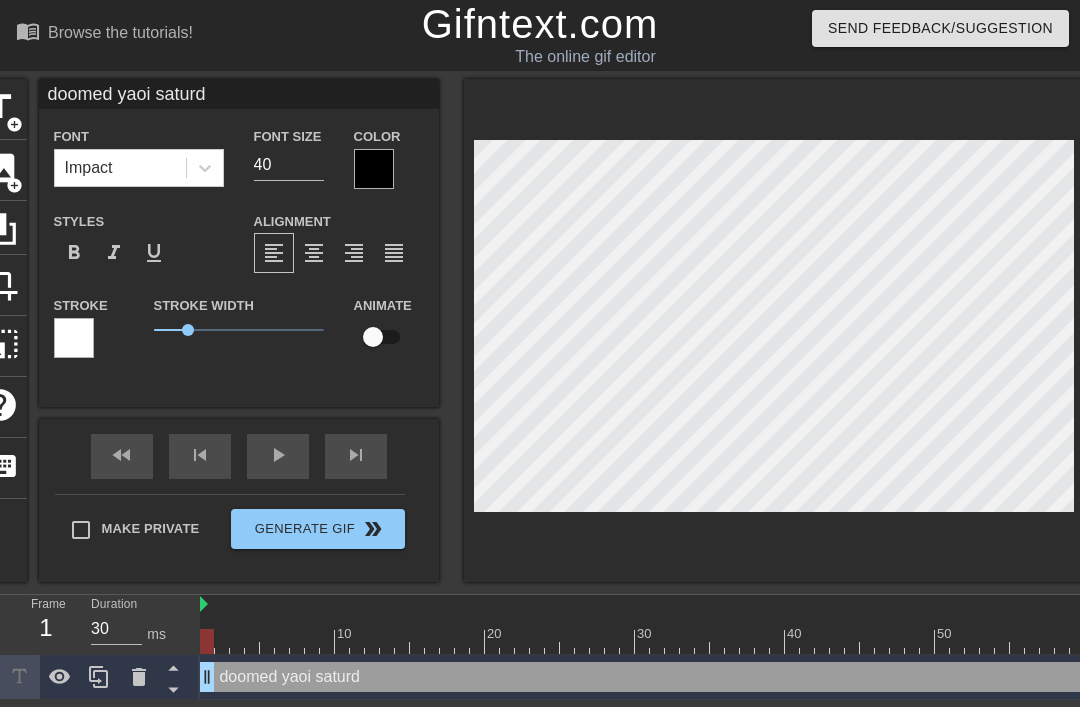 type on "doomed yaoi saturda" 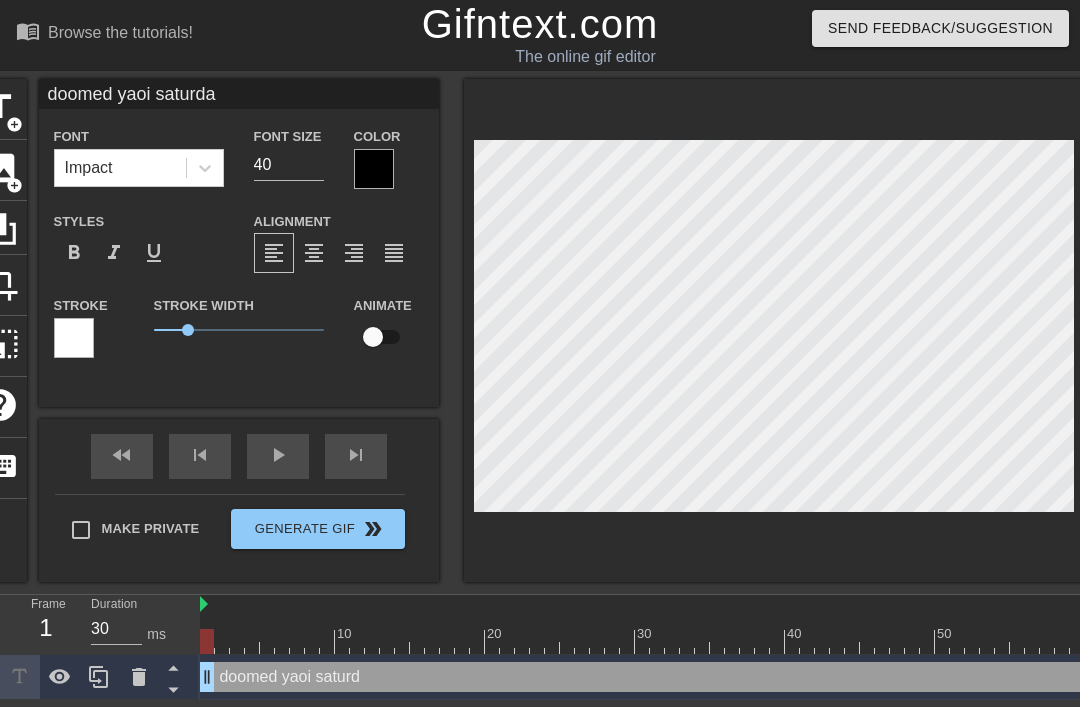 type on "doomed yaoi saturday" 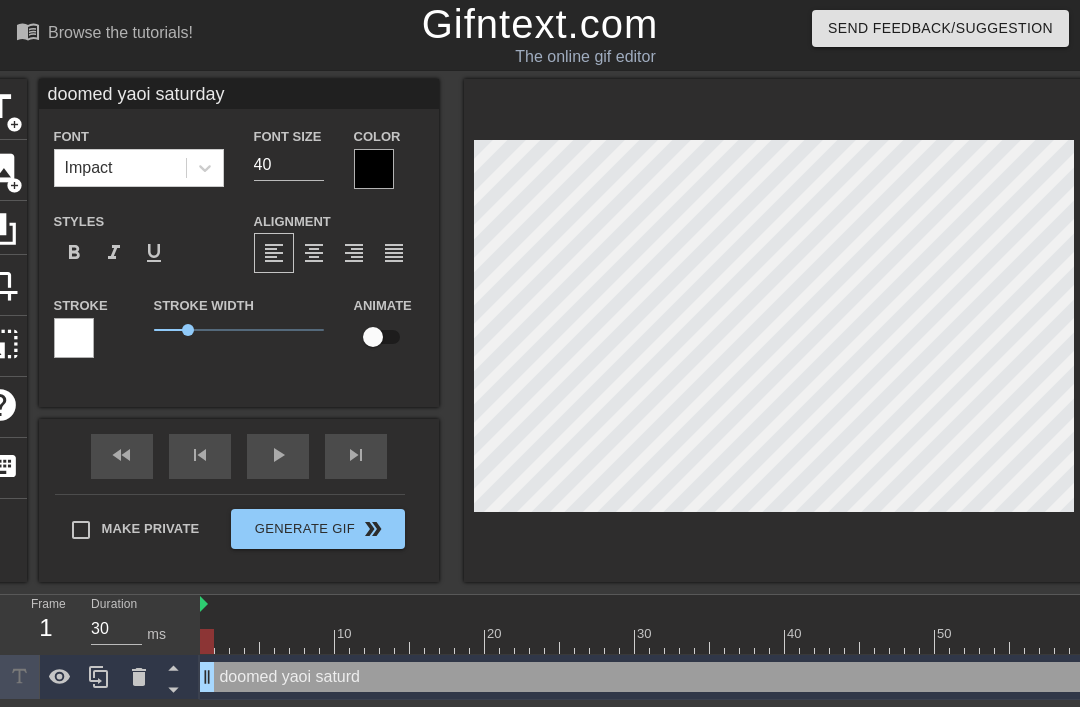 scroll, scrollTop: 0, scrollLeft: 10, axis: horizontal 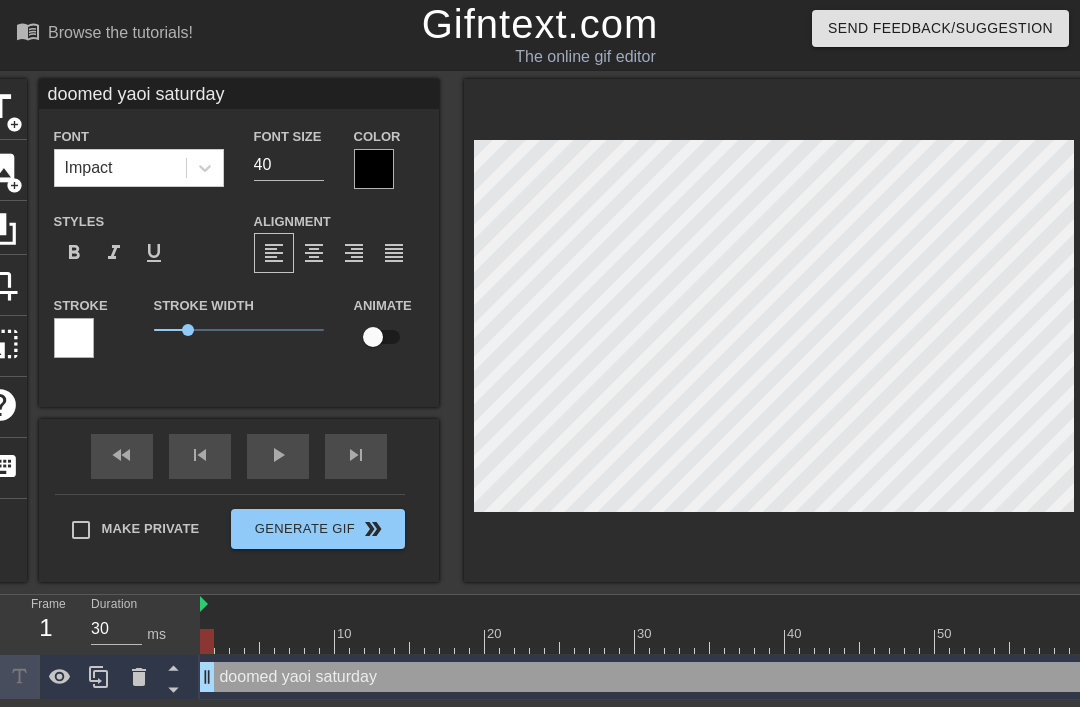 click at bounding box center (774, 330) 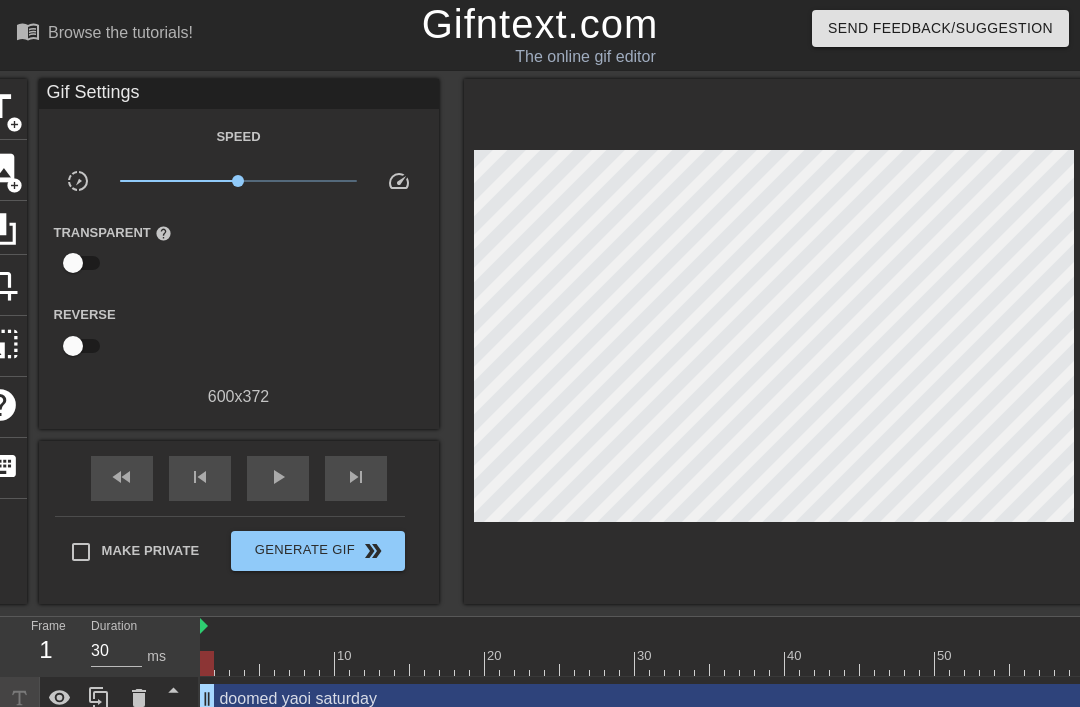 scroll, scrollTop: 18, scrollLeft: 0, axis: vertical 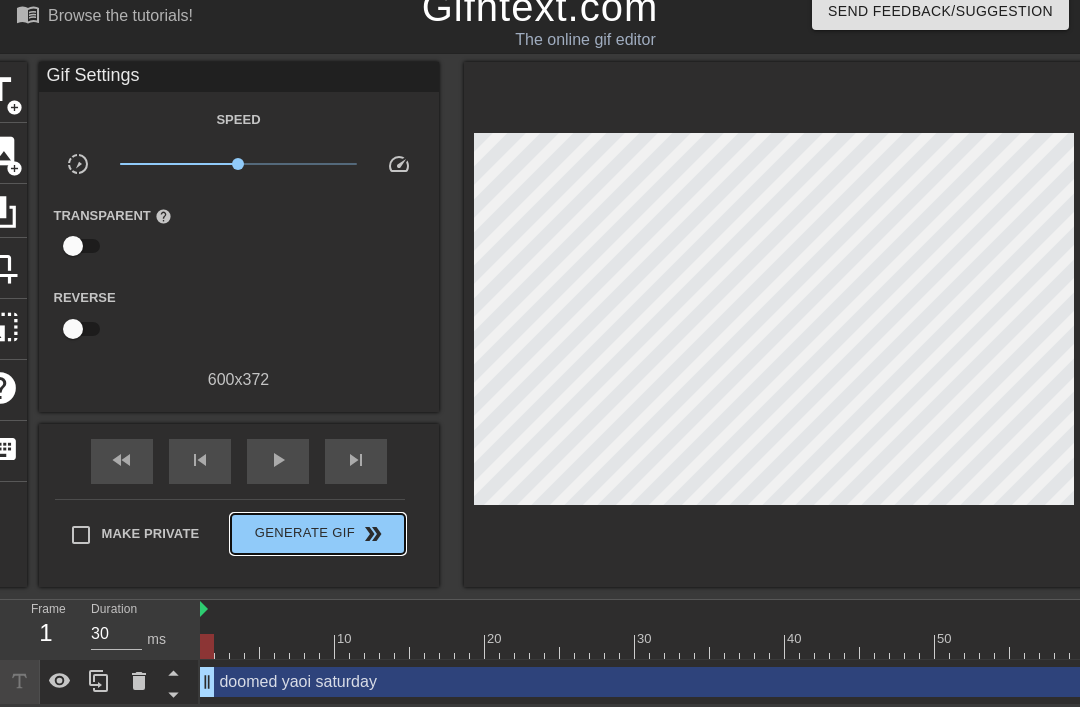 click on "Generate Gif double_arrow" at bounding box center [317, 534] 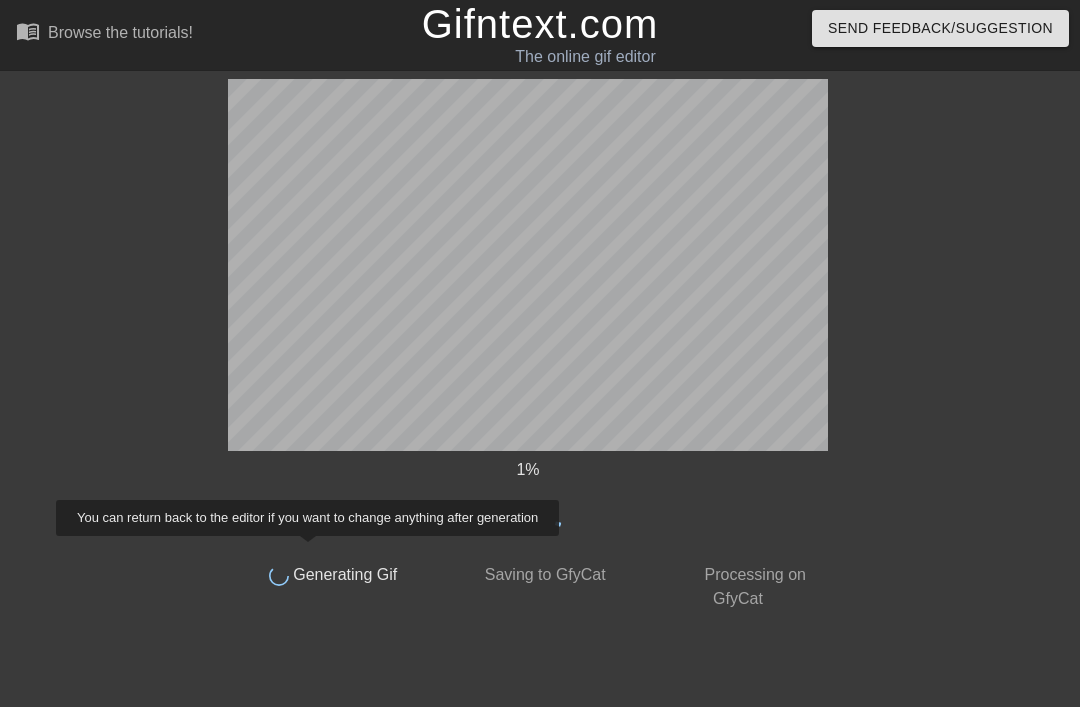 scroll, scrollTop: 0, scrollLeft: 0, axis: both 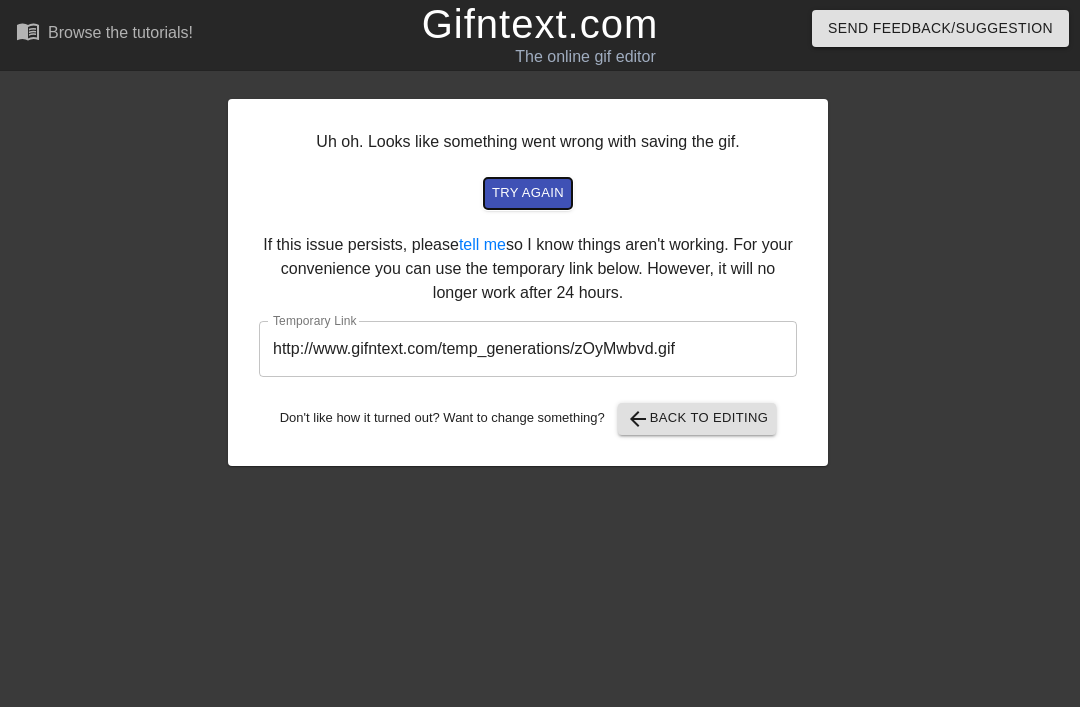 click on "try again" at bounding box center [528, 193] 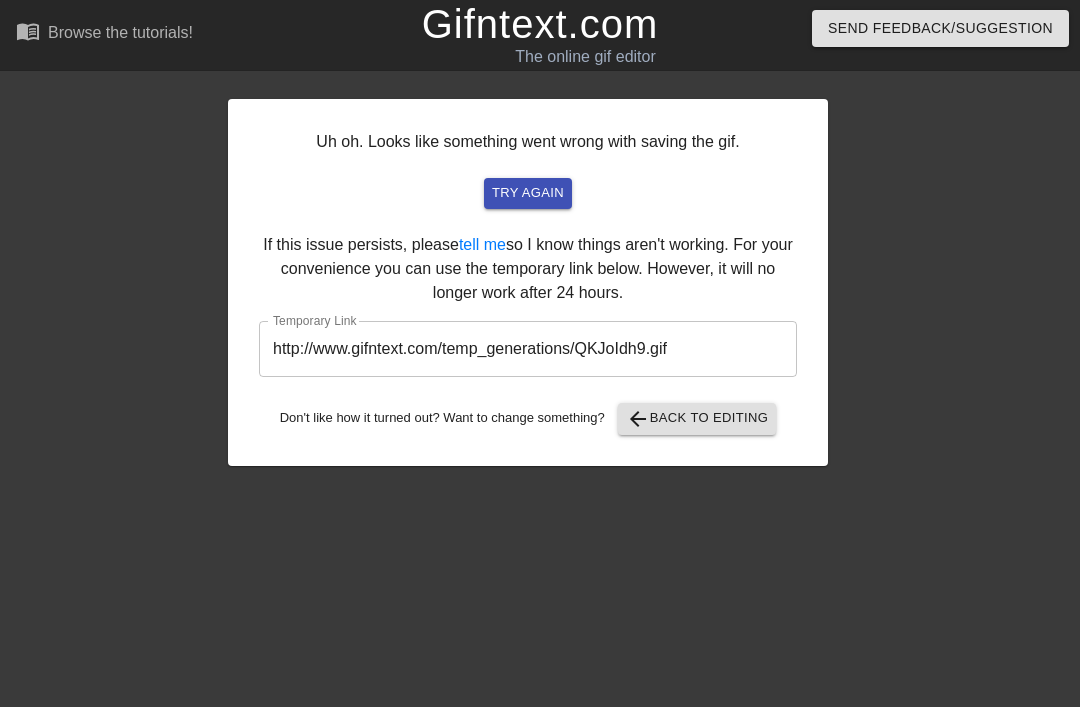click on "http://www.gifntext.com/temp_generations/QKJoIdh9.gif" at bounding box center (528, 349) 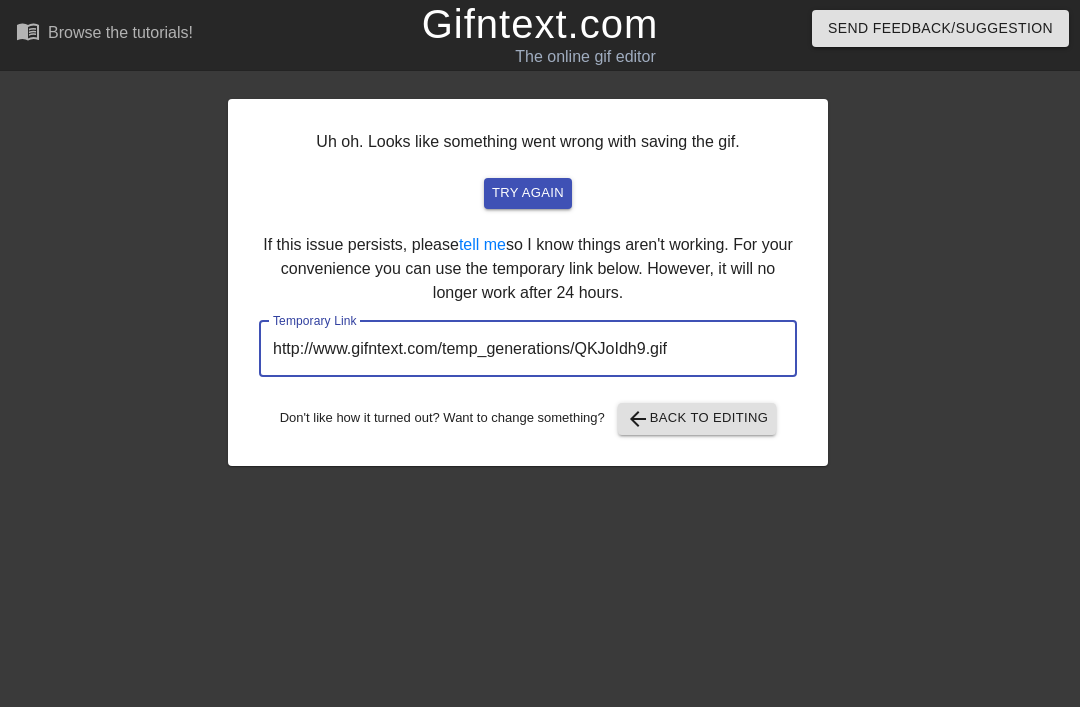 click on "http://www.gifntext.com/temp_generations/QKJoIdh9.gif" at bounding box center [528, 349] 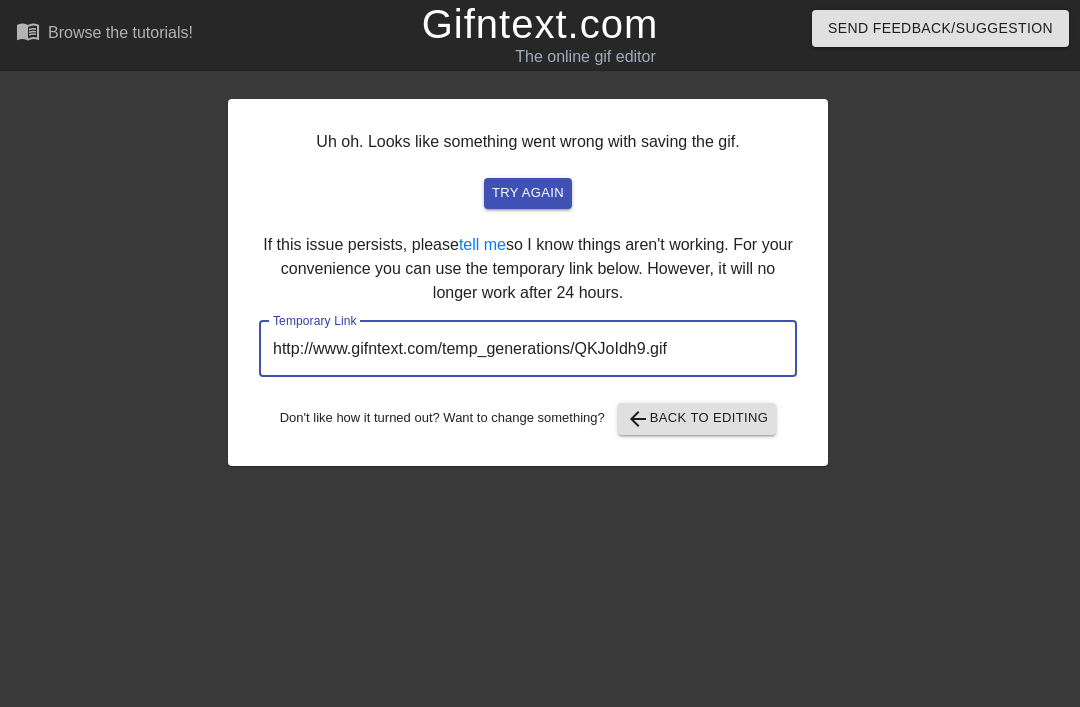 click on "http://www.gifntext.com/temp_generations/QKJoIdh9.gif" at bounding box center [528, 349] 